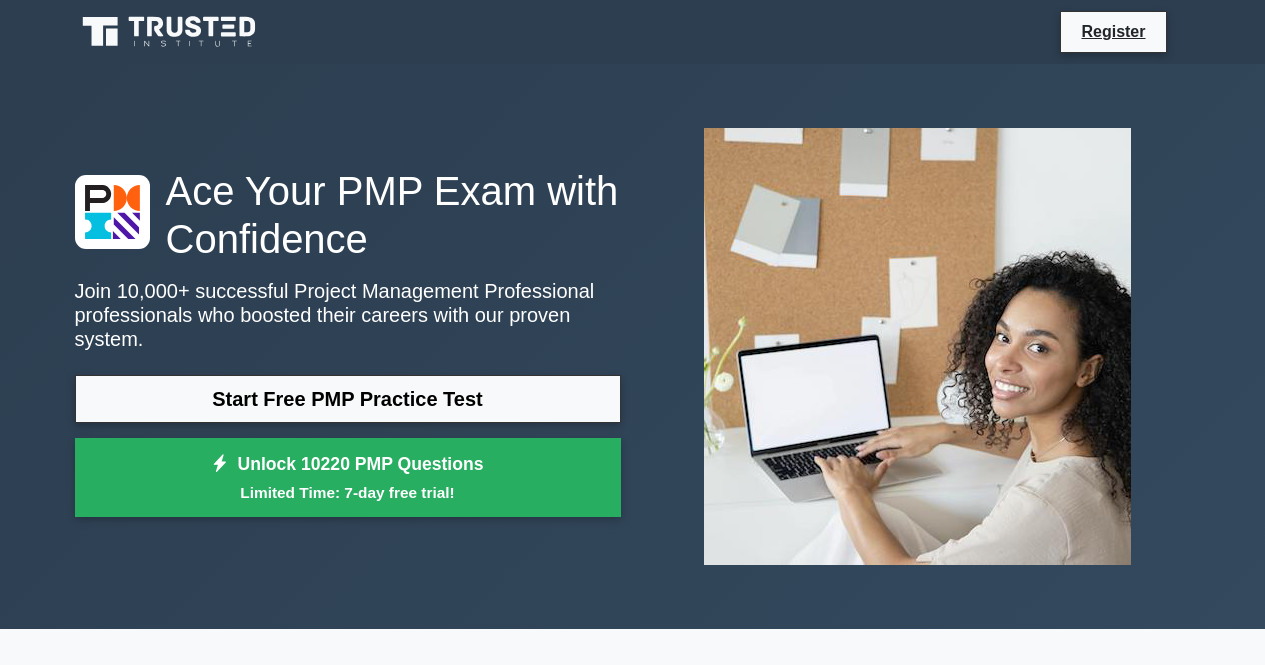 scroll, scrollTop: 3274, scrollLeft: 0, axis: vertical 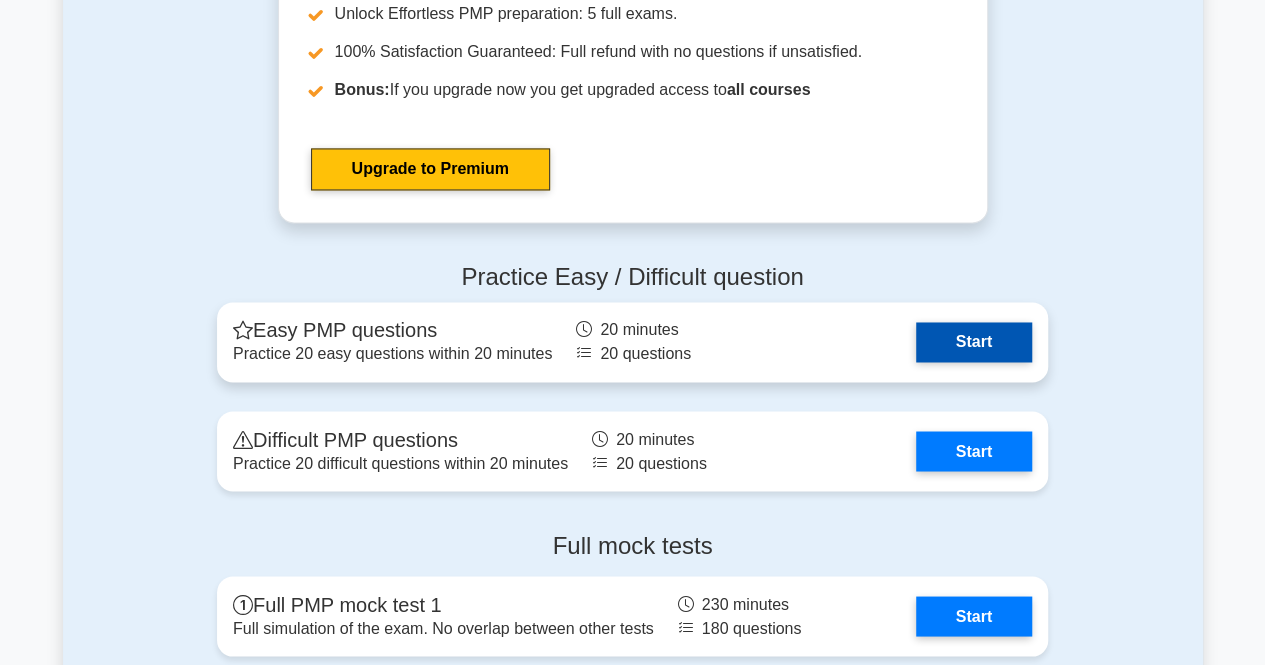 click on "Start" at bounding box center [974, 342] 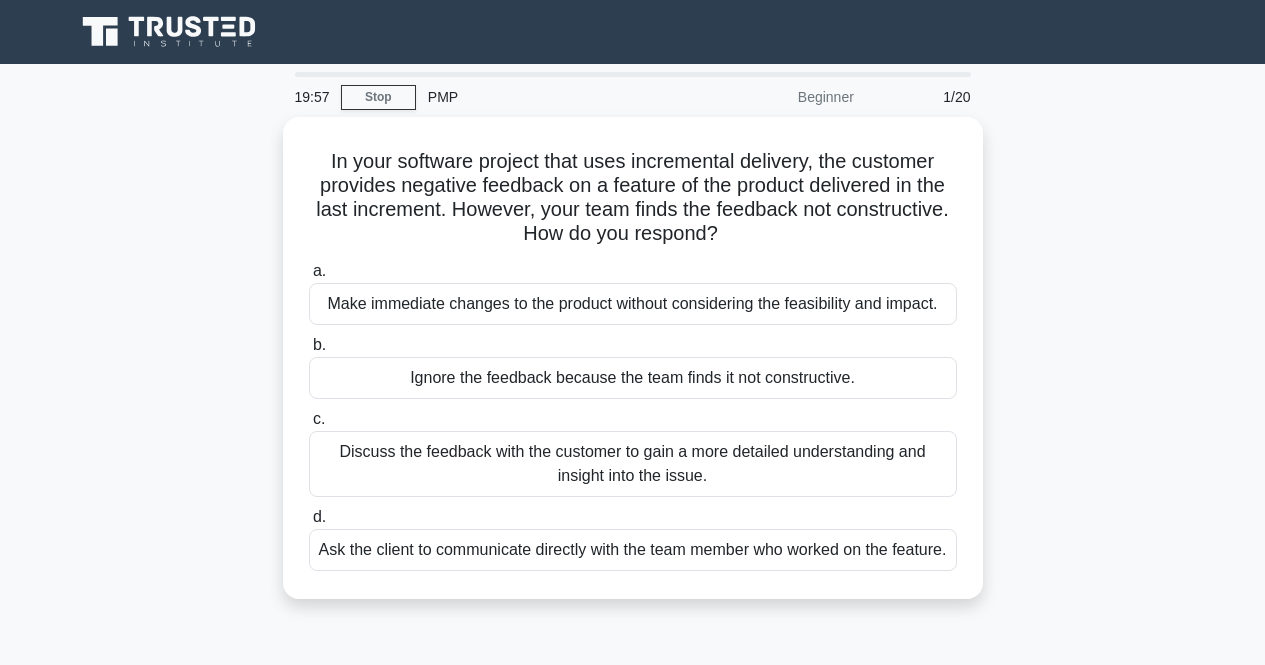 scroll, scrollTop: 0, scrollLeft: 0, axis: both 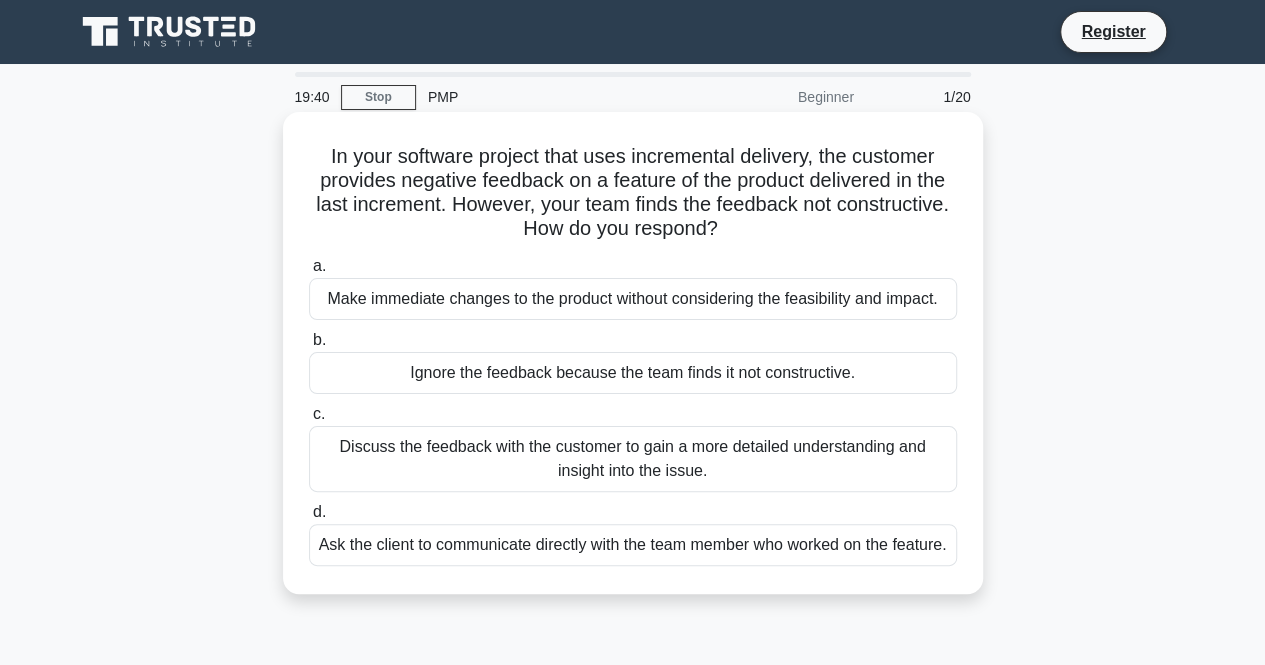 click on "Discuss the feedback with the customer to gain a more detailed understanding and insight into the issue." at bounding box center (633, 459) 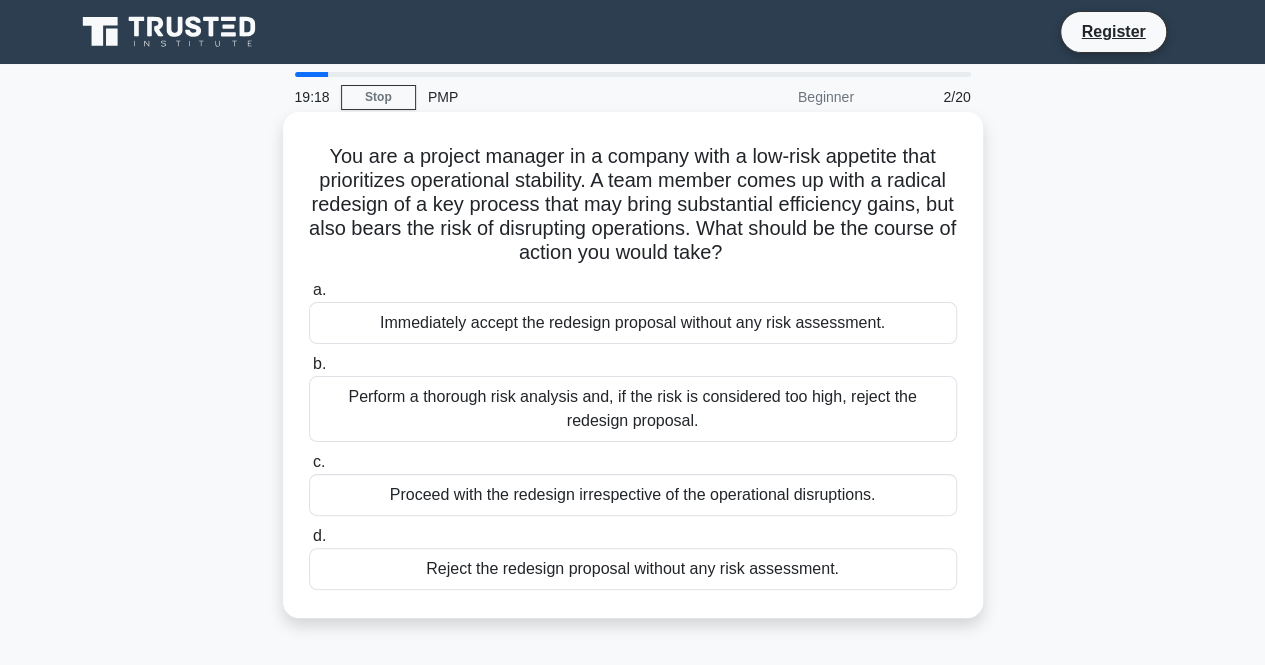click on "Perform a thorough risk analysis and, if the risk is considered too high, reject the redesign proposal." at bounding box center (633, 409) 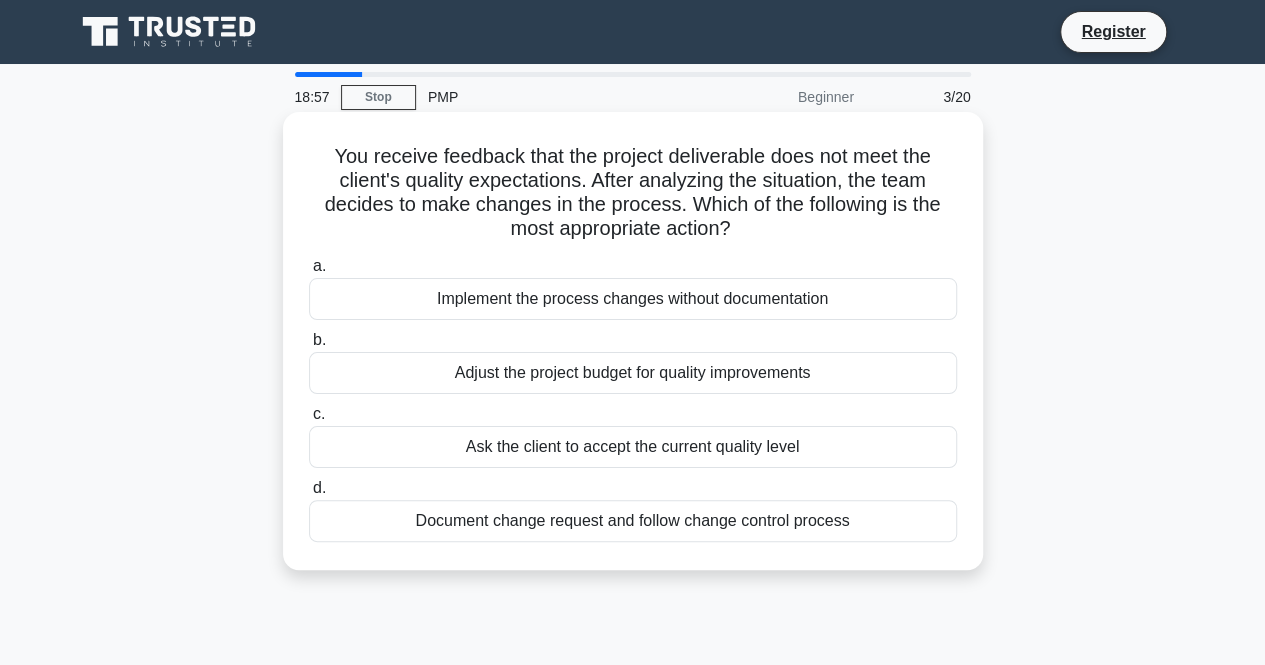 click on "Document change request and follow change control process" at bounding box center [633, 521] 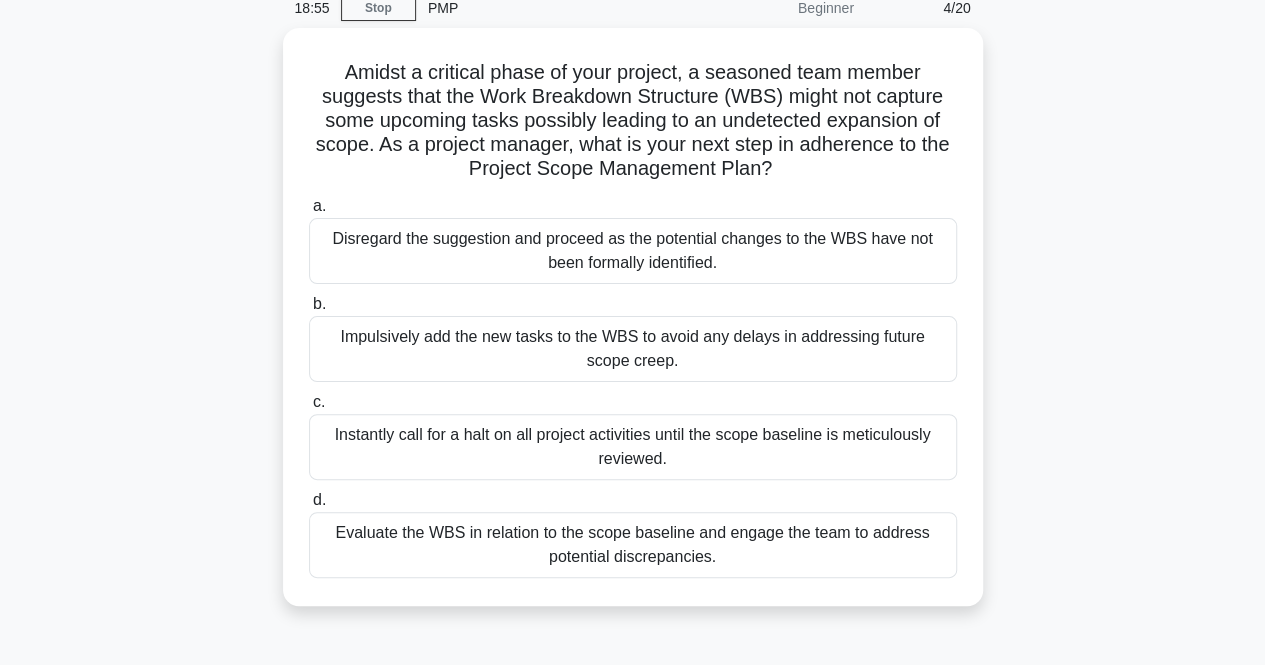 scroll, scrollTop: 95, scrollLeft: 0, axis: vertical 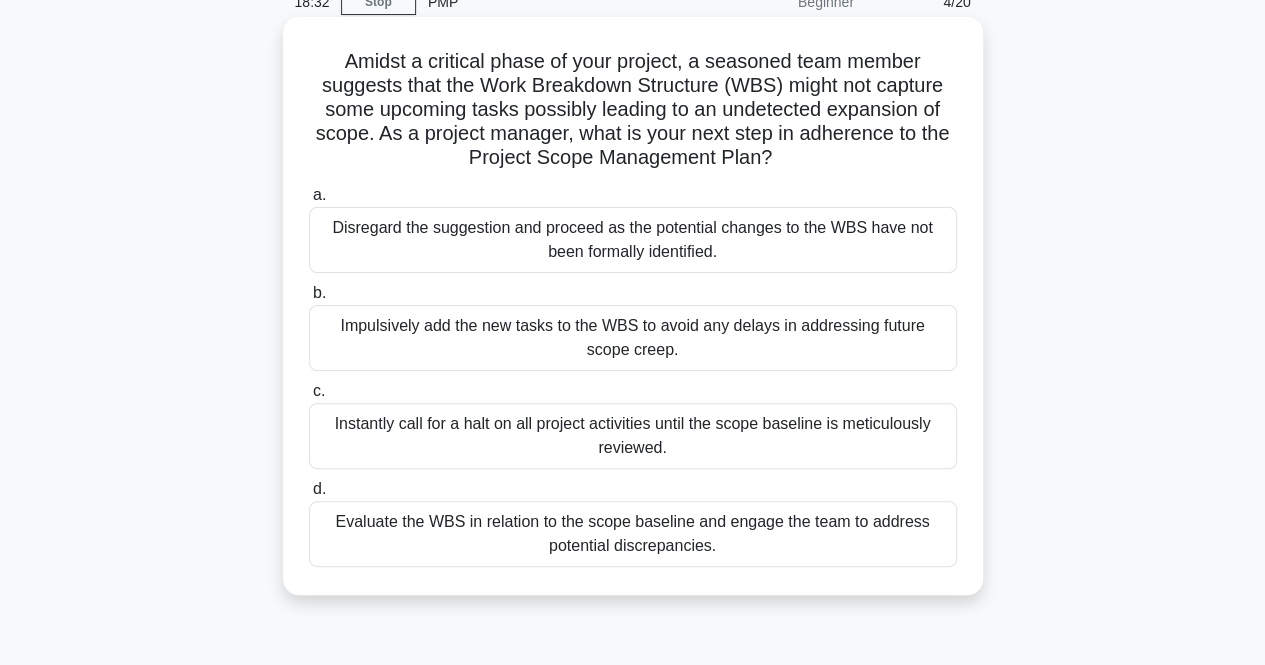 click on "Evaluate the WBS in relation to the scope baseline and engage the team to address potential discrepancies." at bounding box center [633, 534] 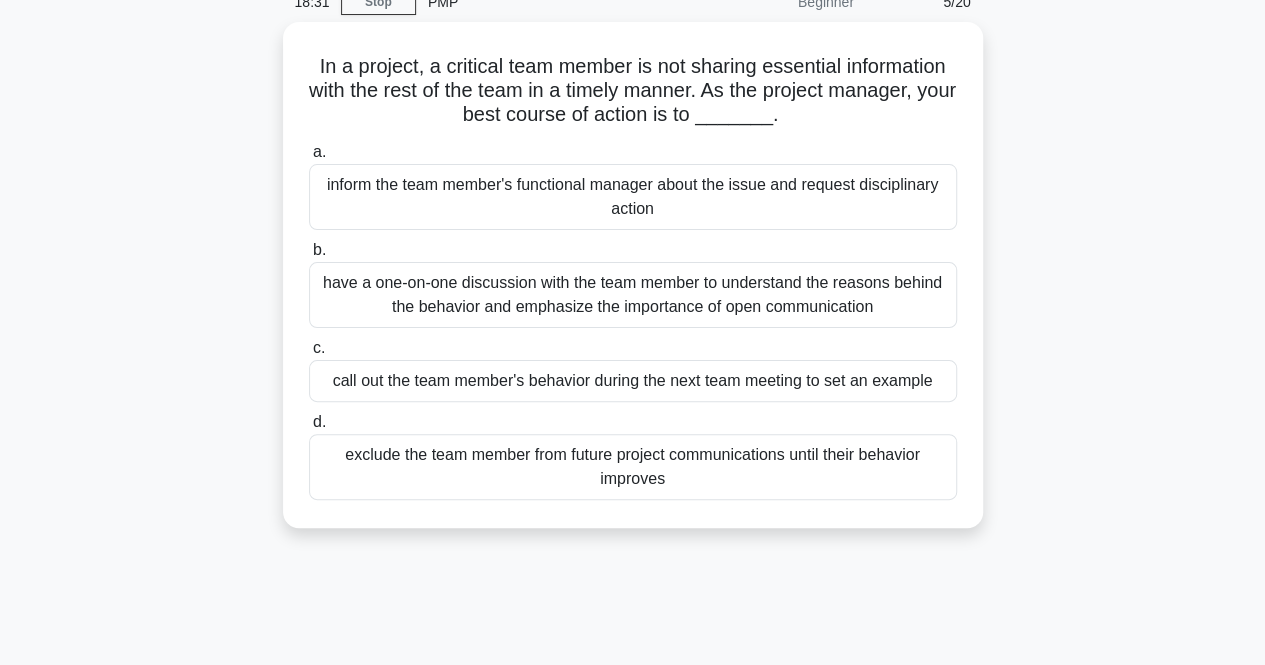 scroll, scrollTop: 0, scrollLeft: 0, axis: both 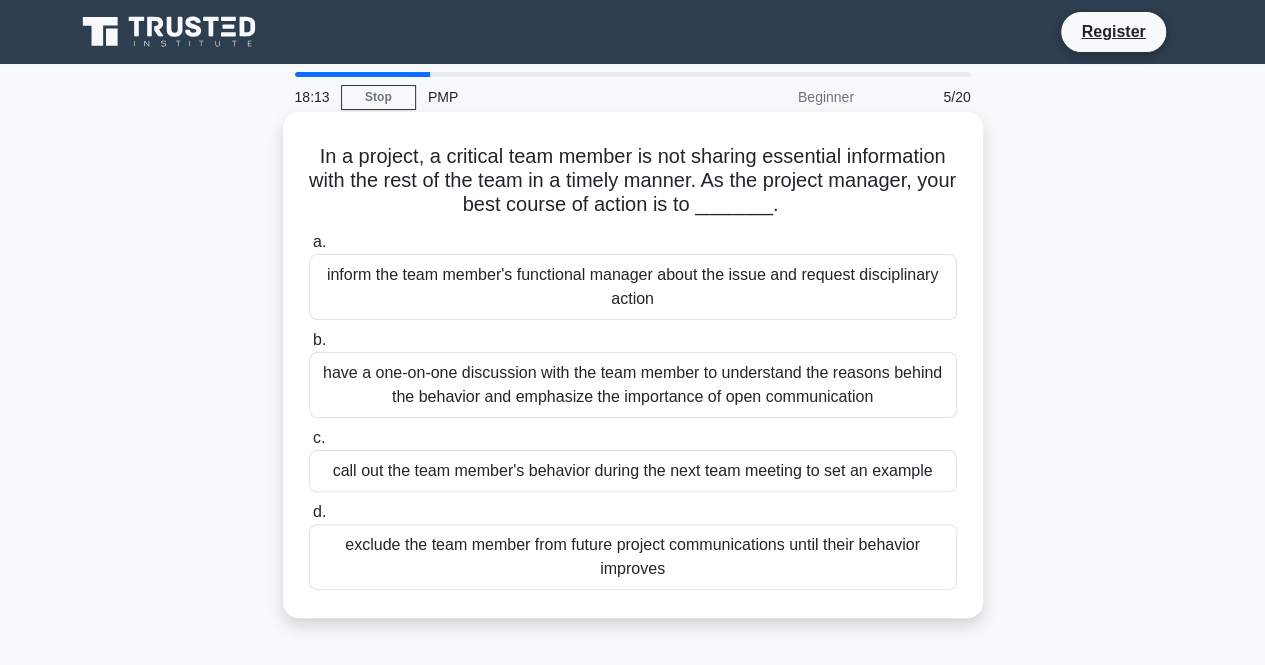 click on "have a one-on-one discussion with the team member to understand the reasons behind the behavior and emphasize the importance of open communication" at bounding box center (633, 385) 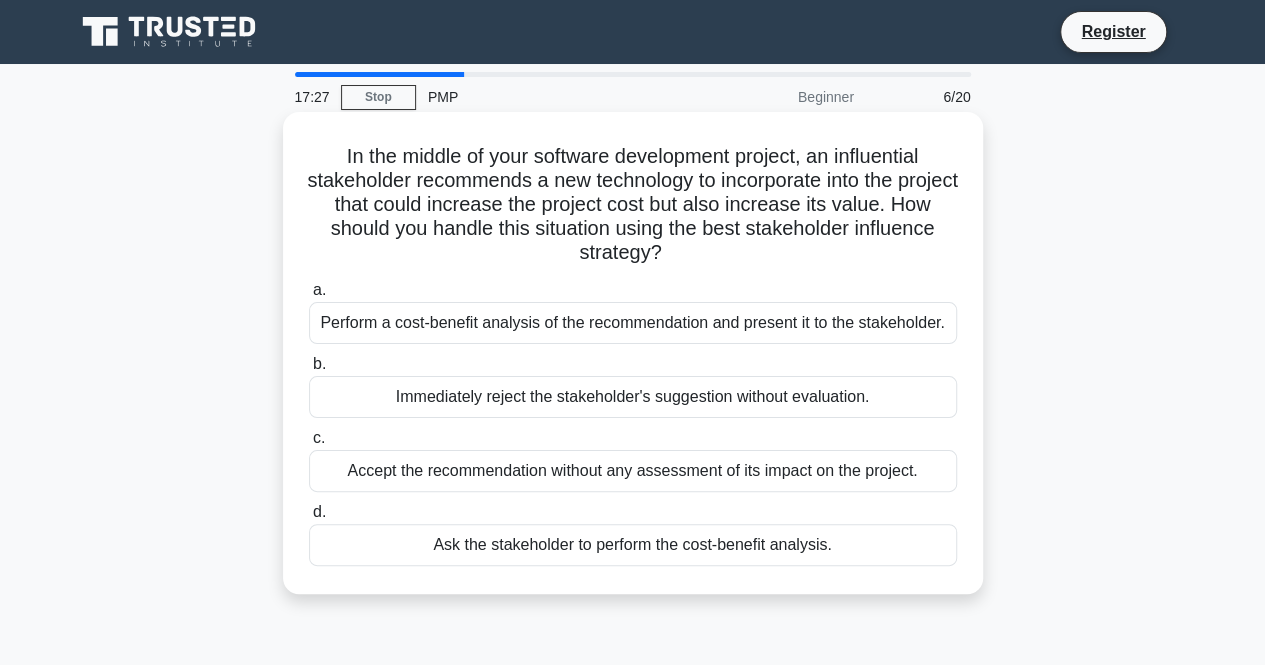 click on "Perform a cost-benefit analysis of the recommendation and present it to the stakeholder." at bounding box center (633, 323) 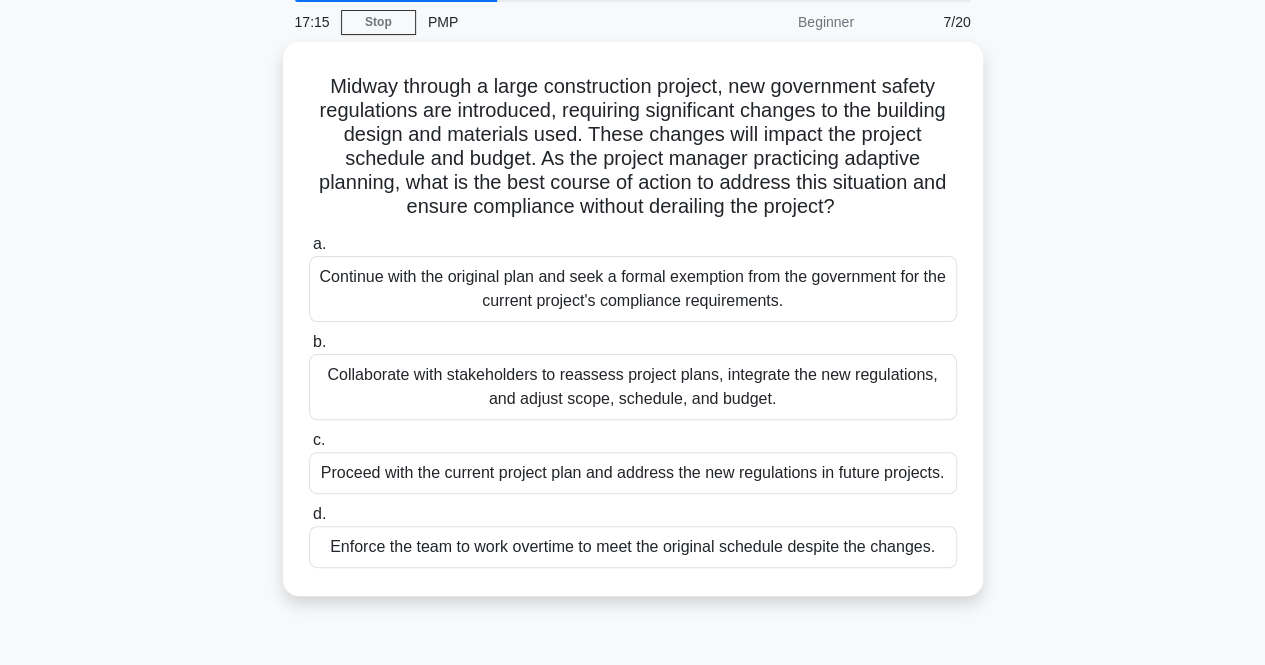 scroll, scrollTop: 76, scrollLeft: 0, axis: vertical 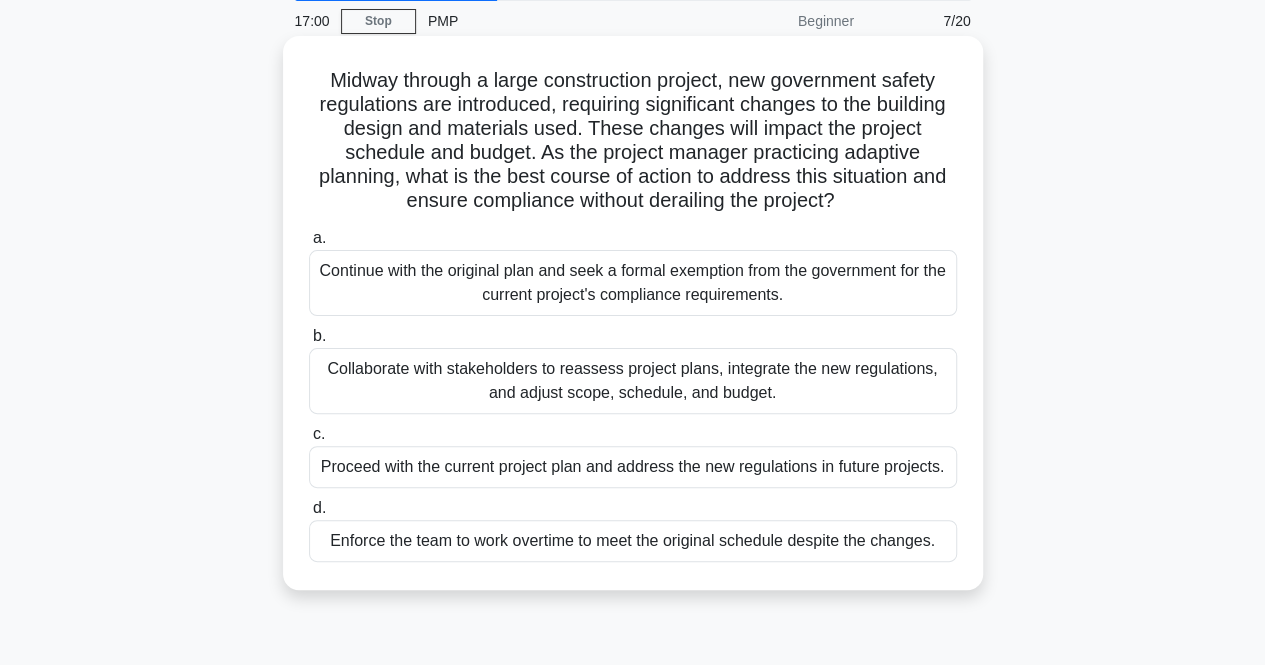 click on "Collaborate with stakeholders to reassess project plans, integrate the new regulations, and adjust scope, schedule, and budget." at bounding box center [633, 381] 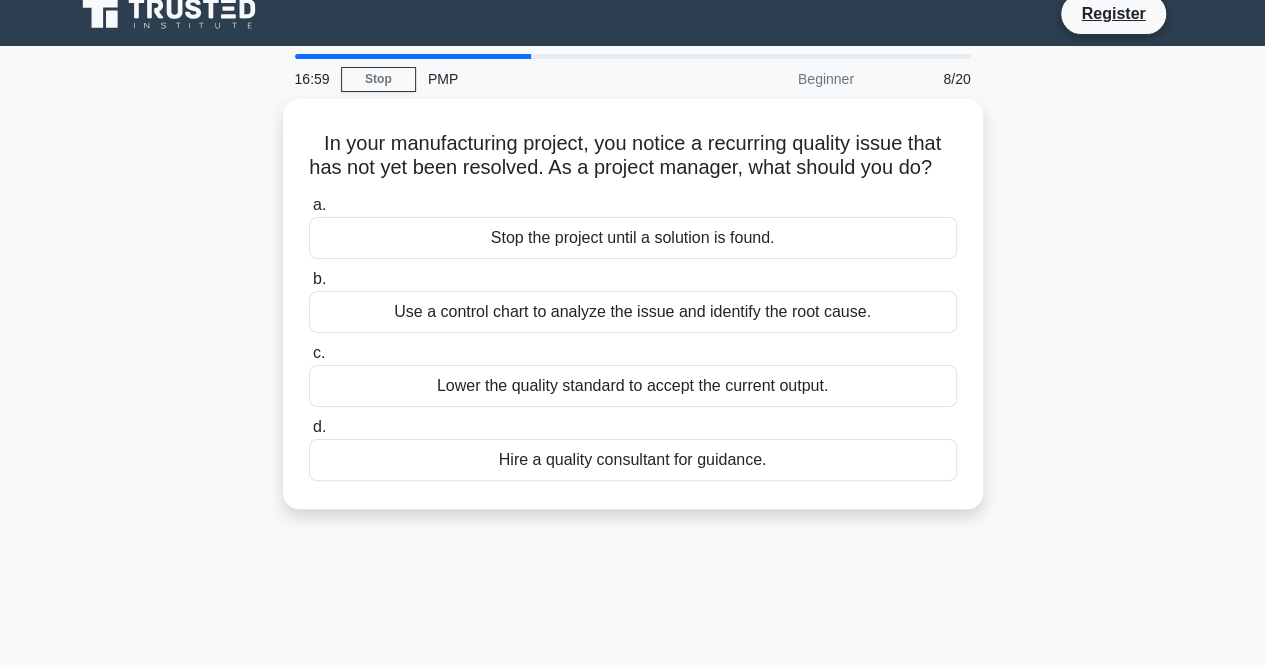 scroll, scrollTop: 0, scrollLeft: 0, axis: both 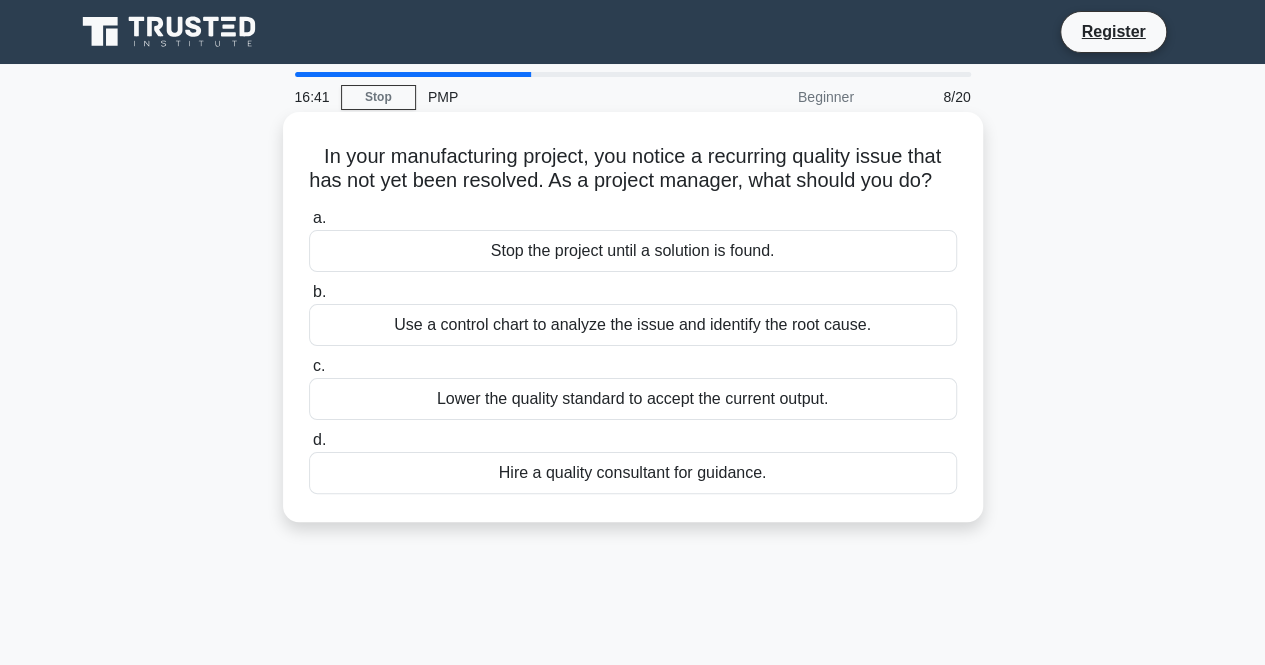 click on "Use a control chart to analyze the issue and identify the root cause." at bounding box center [633, 325] 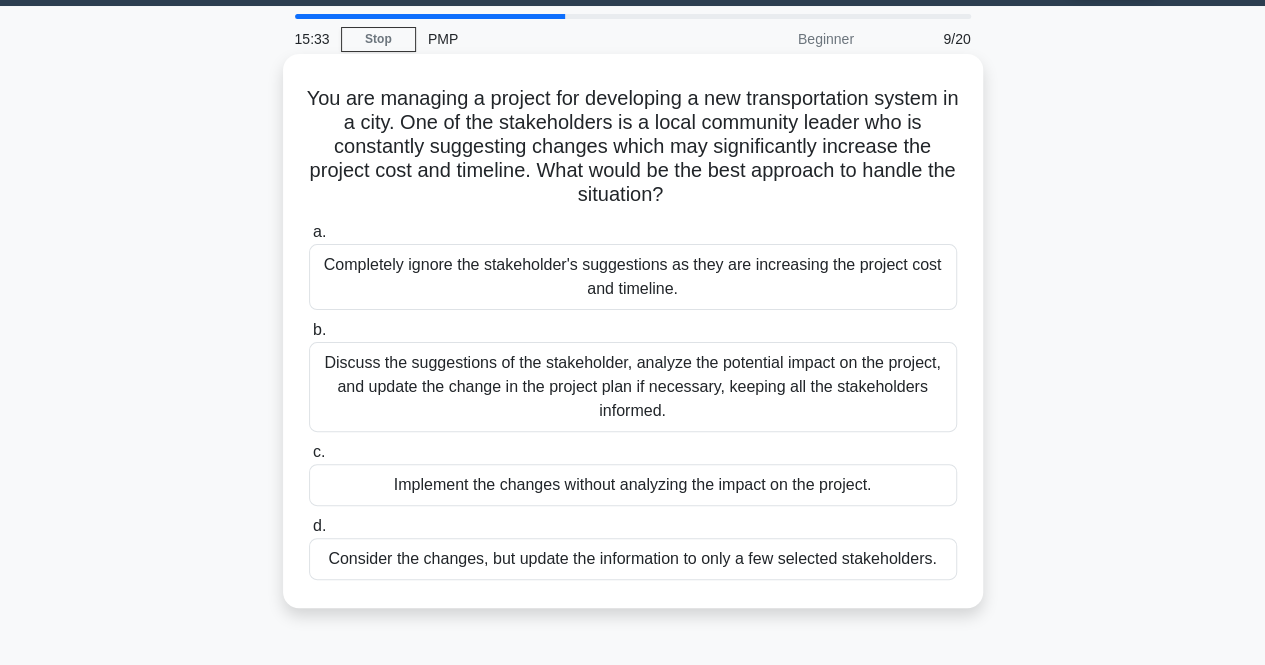 scroll, scrollTop: 61, scrollLeft: 0, axis: vertical 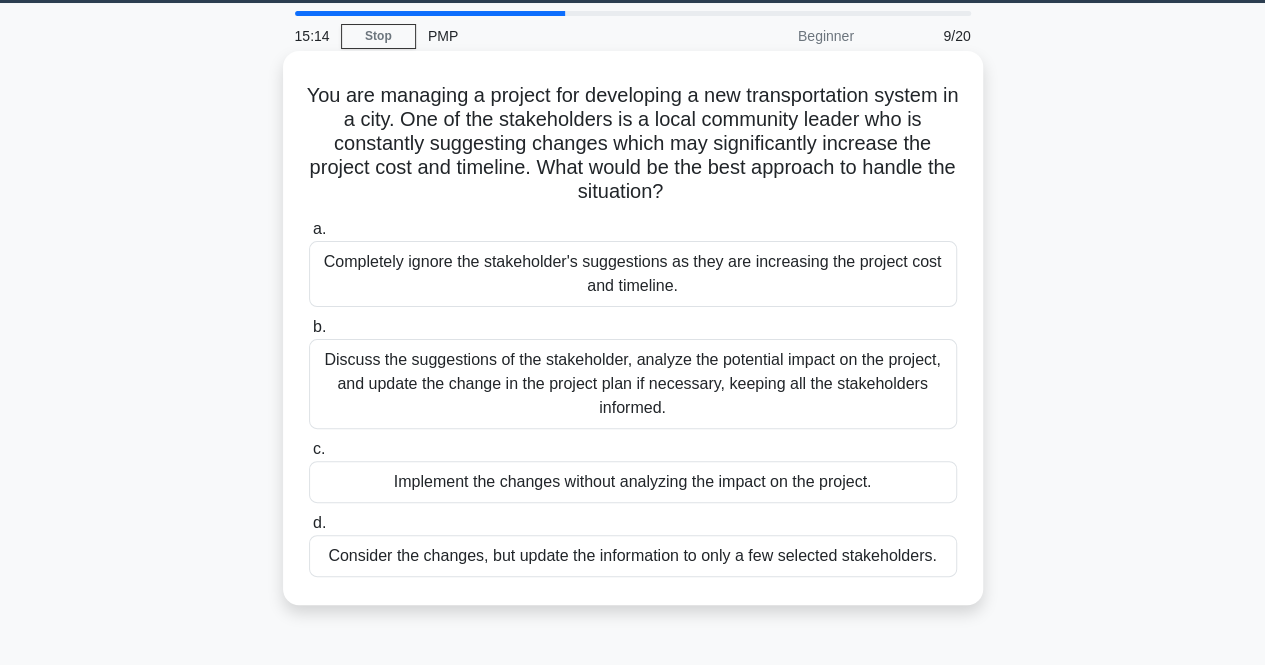 click on "Discuss the suggestions of the stakeholder, analyze the potential impact on the project, and update the change in the project plan if necessary, keeping all the stakeholders informed." at bounding box center (633, 384) 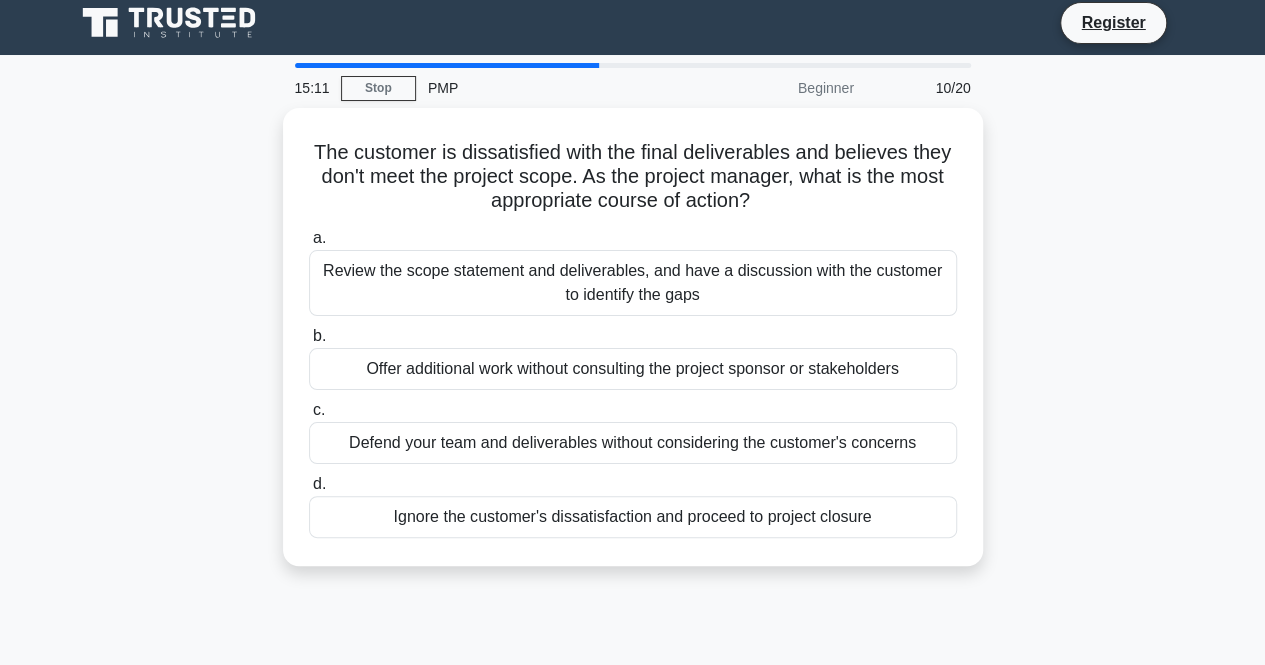 scroll, scrollTop: 0, scrollLeft: 0, axis: both 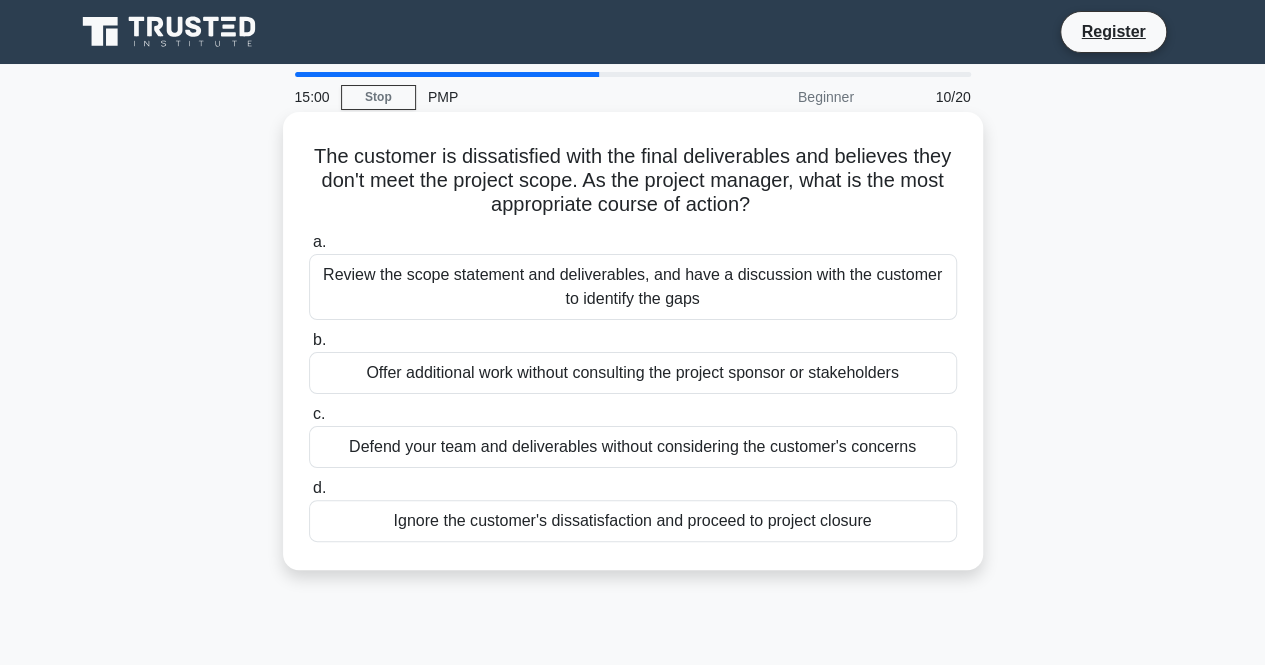 click on "Review the scope statement and deliverables, and have a discussion with the customer to identify the gaps" at bounding box center [633, 287] 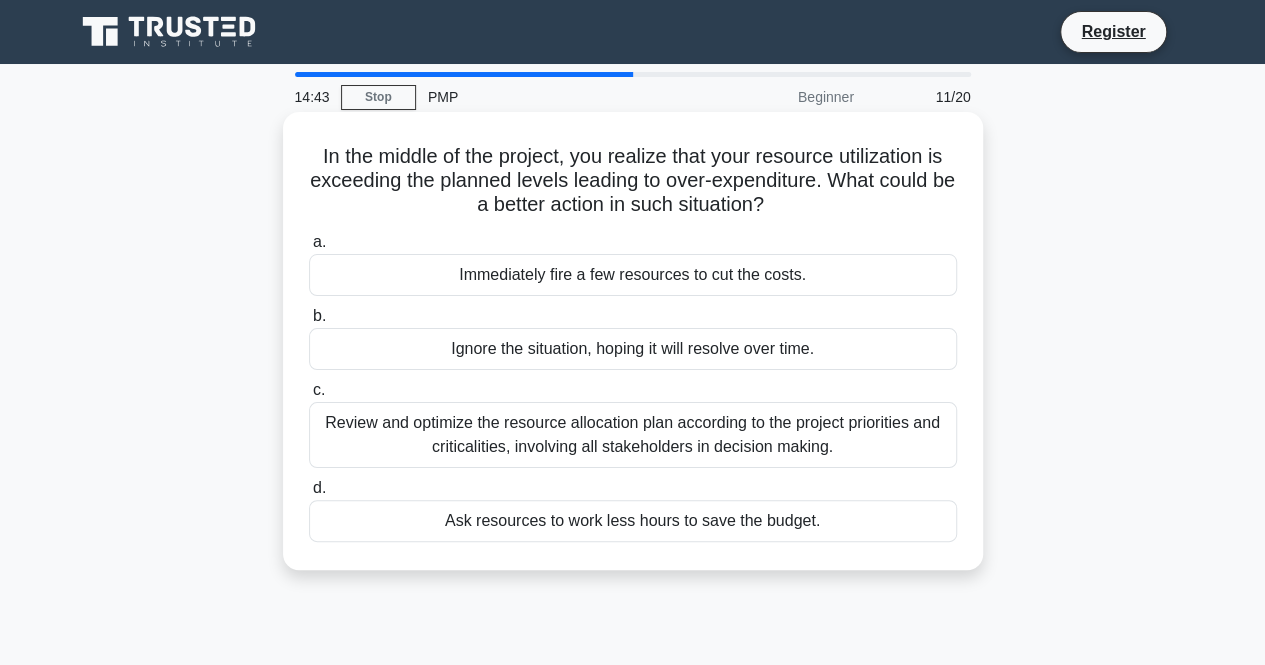 click on "Review and optimize the resource allocation plan according to the project priorities and criticalities, involving all stakeholders in decision making." at bounding box center [633, 435] 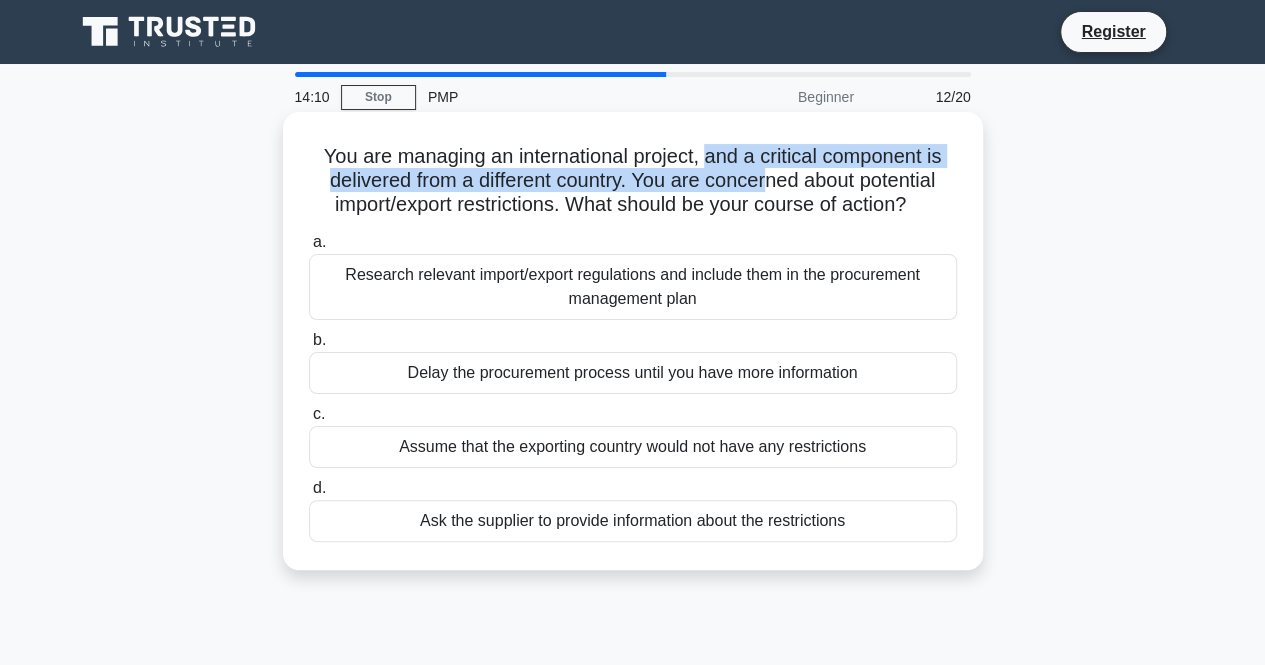 drag, startPoint x: 706, startPoint y: 161, endPoint x: 772, endPoint y: 191, distance: 72.498276 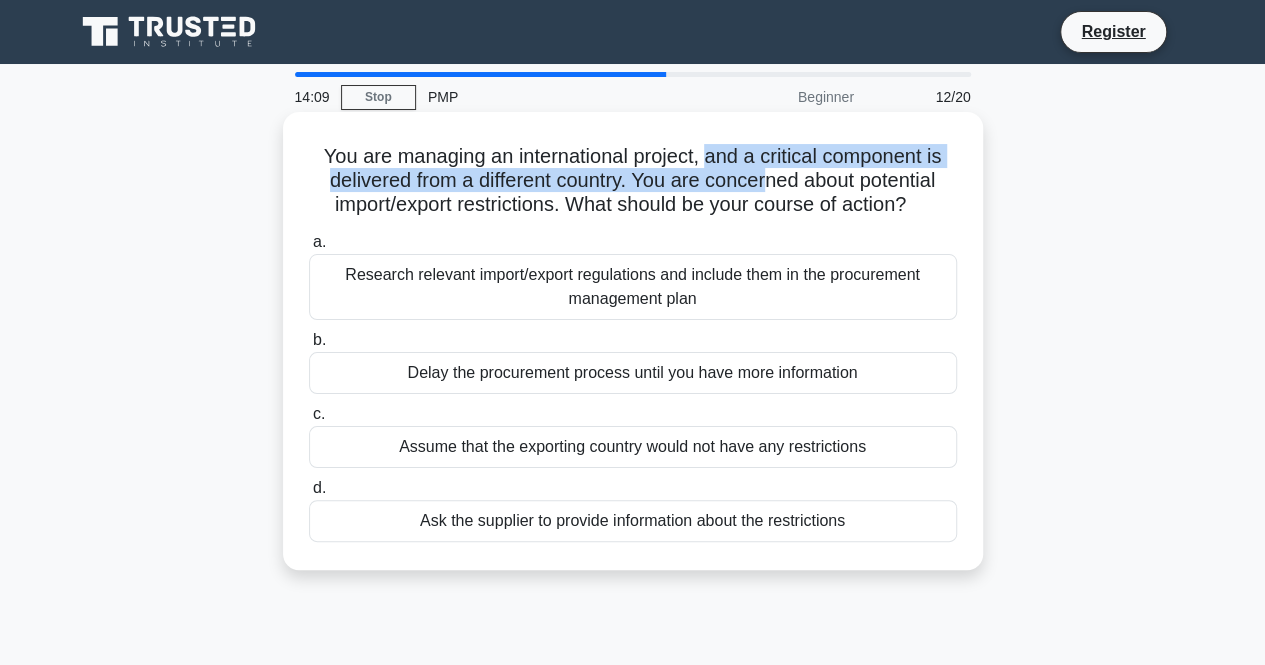 click on "You are managing an international project, and a critical component is delivered from a different country. You are concerned about potential import/export restrictions. What should be your course of action?
.spinner_0XTQ{transform-origin:center;animation:spinner_y6GP .75s linear infinite}@keyframes spinner_y6GP{100%{transform:rotate(360deg)}}" at bounding box center (633, 181) 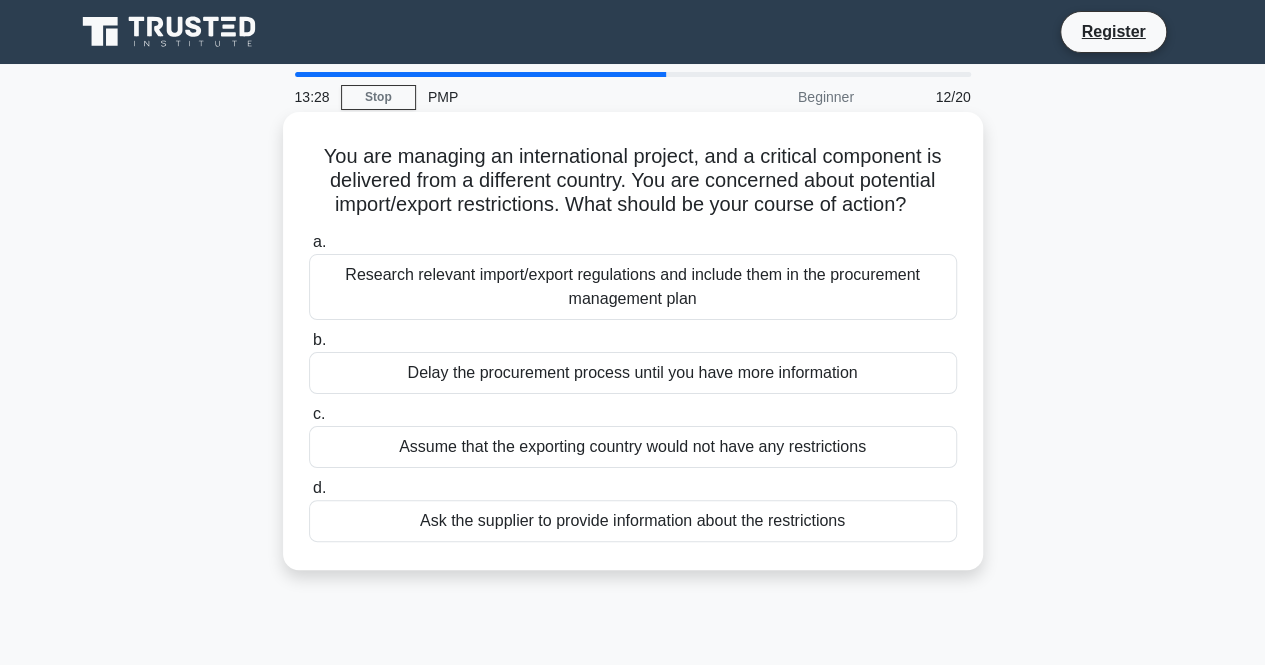 click on "Research relevant import/export regulations and include them in the procurement management plan" at bounding box center (633, 287) 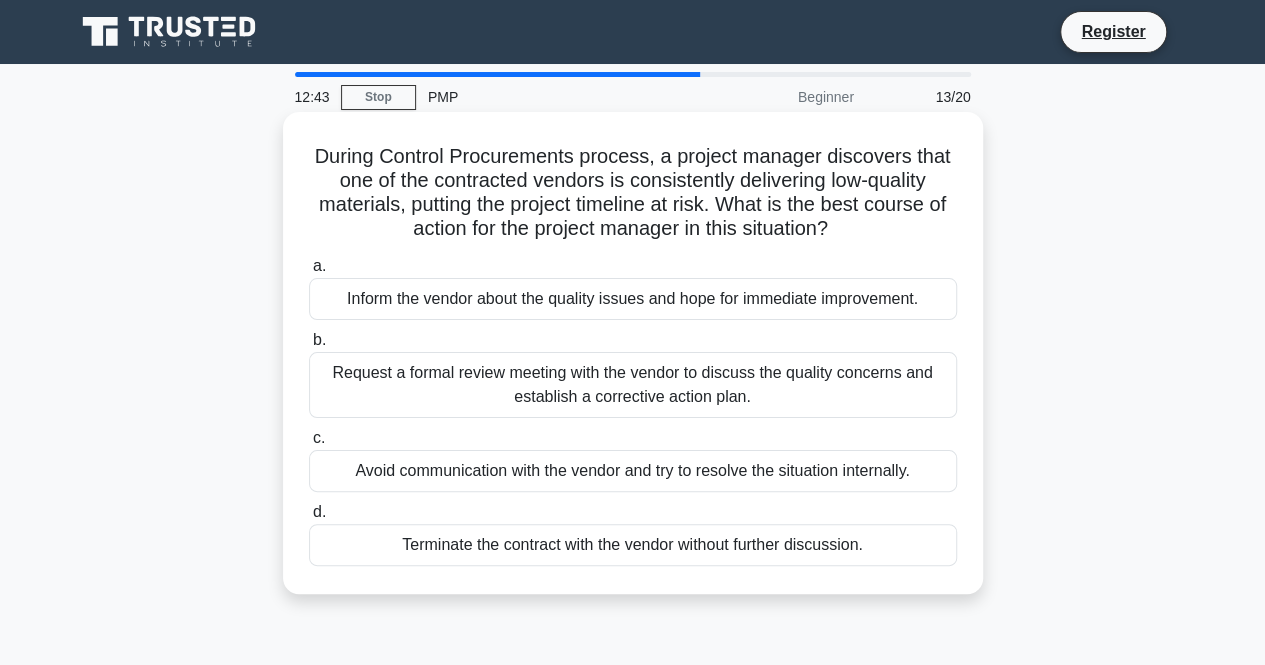 click on "Request a formal review meeting with the vendor to discuss the quality concerns and establish a corrective action plan." at bounding box center [633, 385] 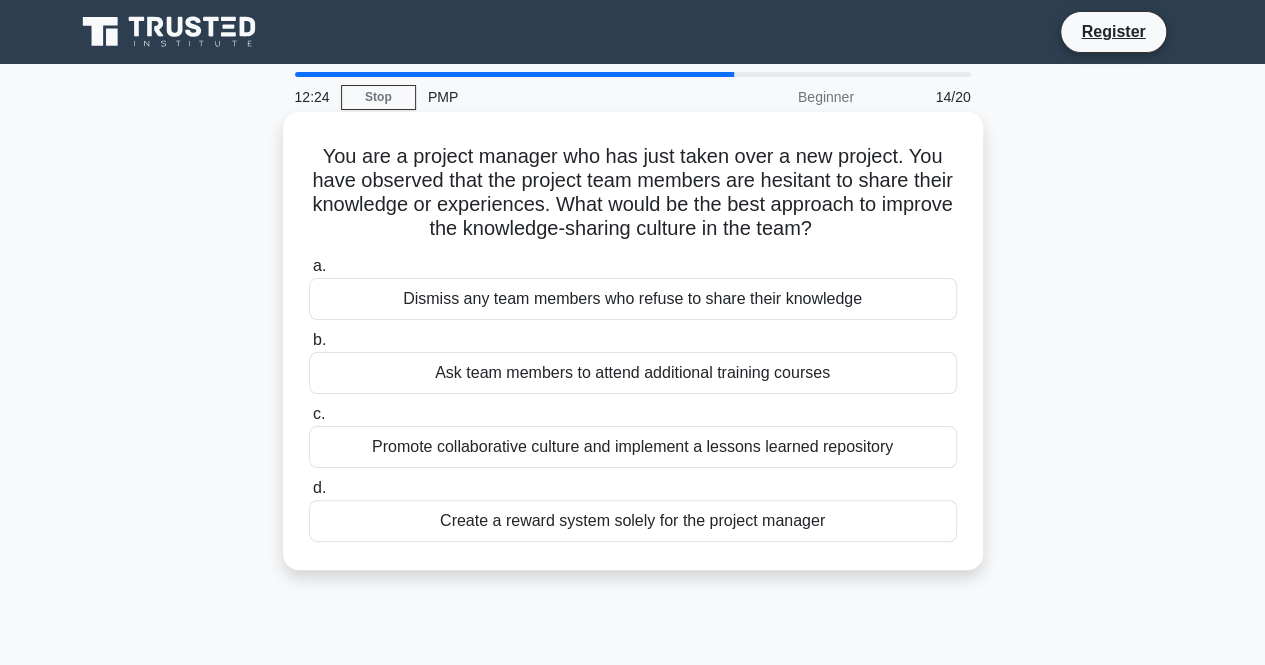 click on "Promote collaborative culture and implement a lessons learned repository" at bounding box center [633, 447] 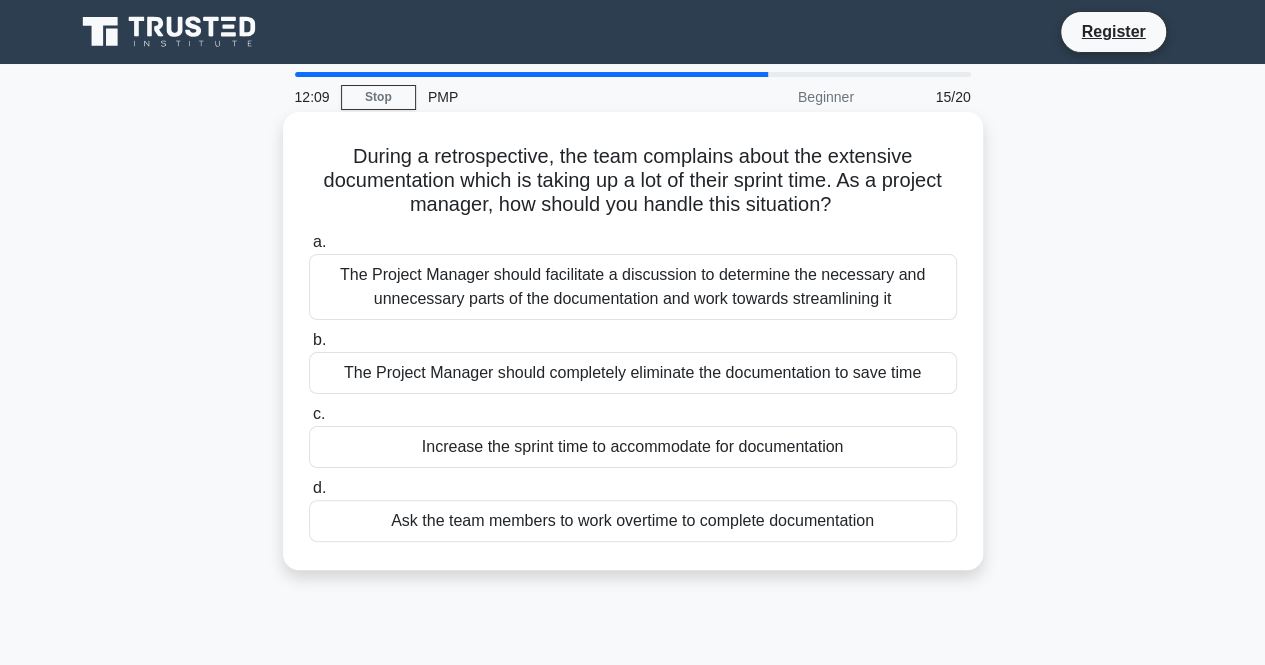 click on "The Project Manager should facilitate a discussion to determine the necessary and unnecessary parts of the documentation and work towards streamlining it" at bounding box center (633, 287) 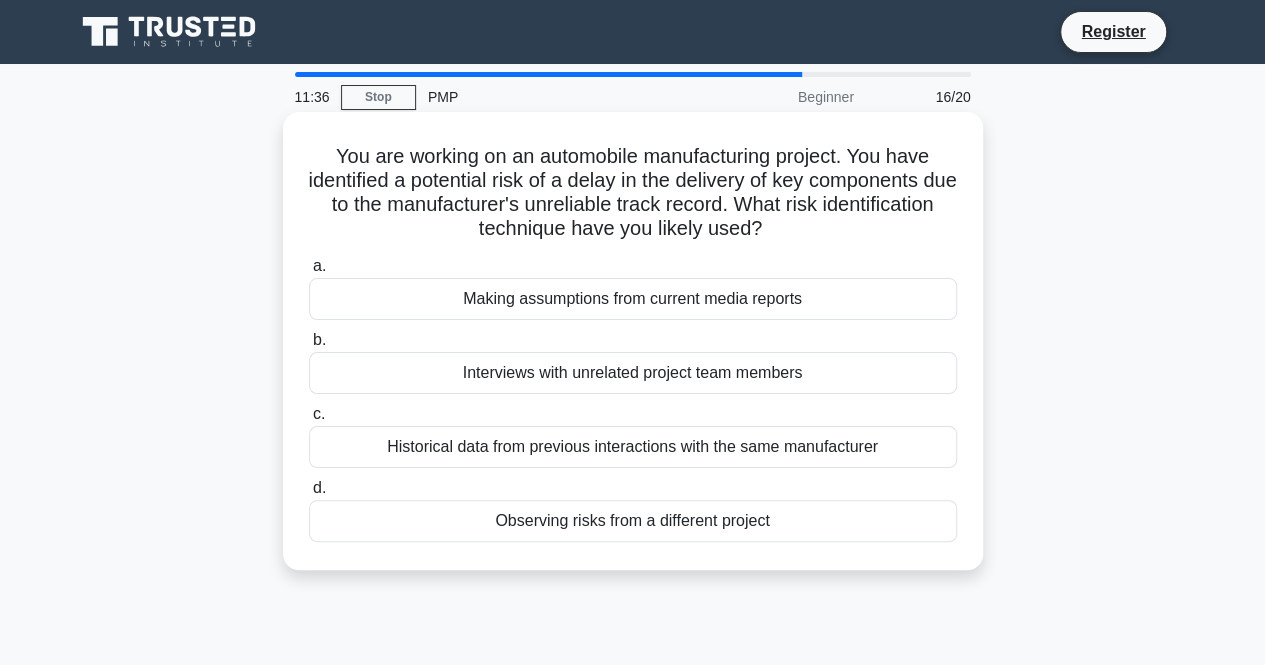 click on "Historical data from previous interactions with the same manufacturer" at bounding box center (633, 447) 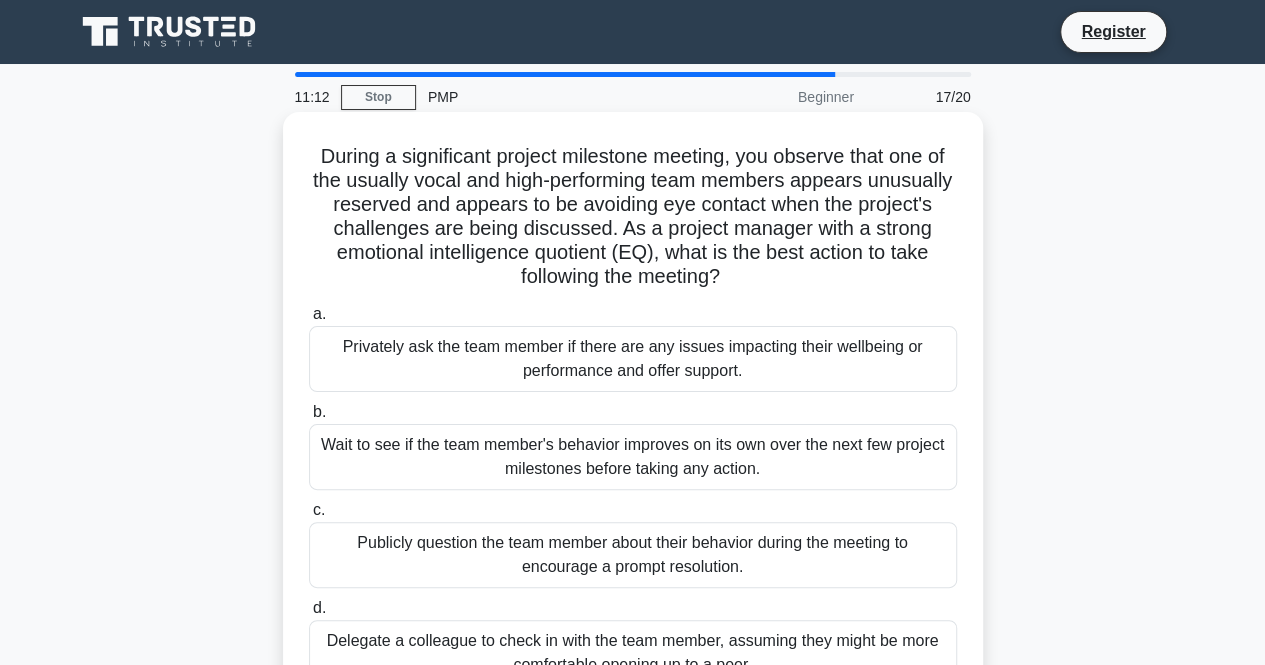 scroll, scrollTop: 82, scrollLeft: 0, axis: vertical 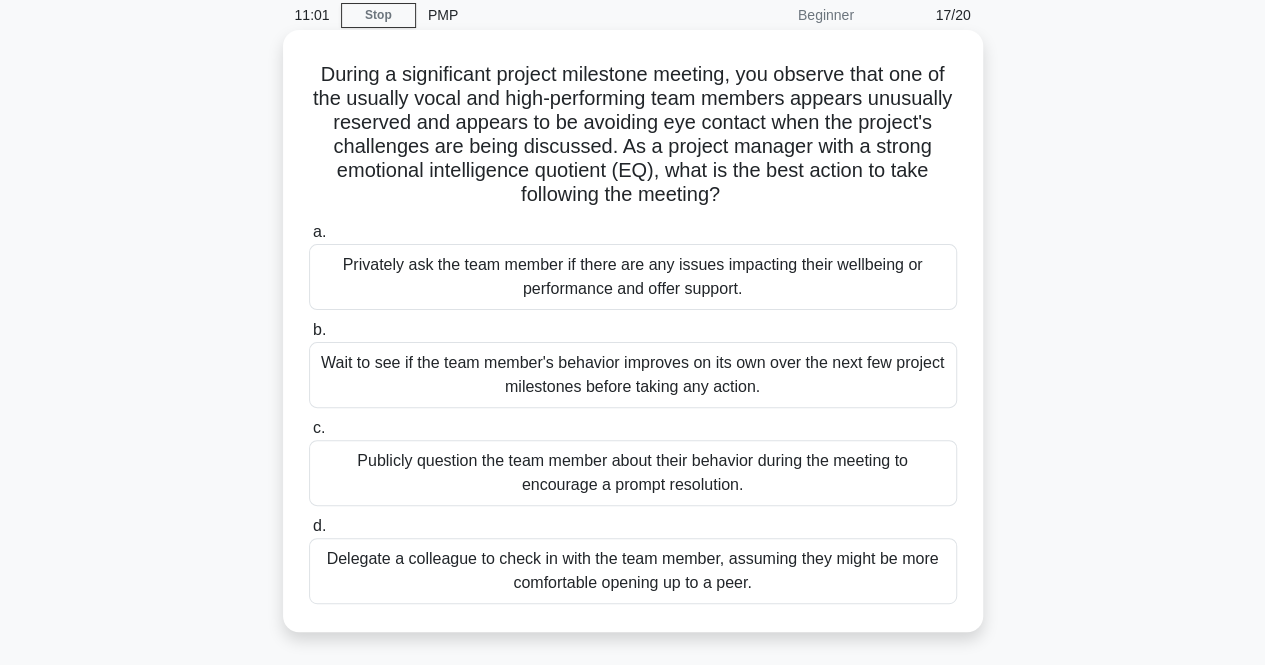click on "Privately ask the team member if there are any issues impacting their wellbeing or performance and offer support." at bounding box center [633, 277] 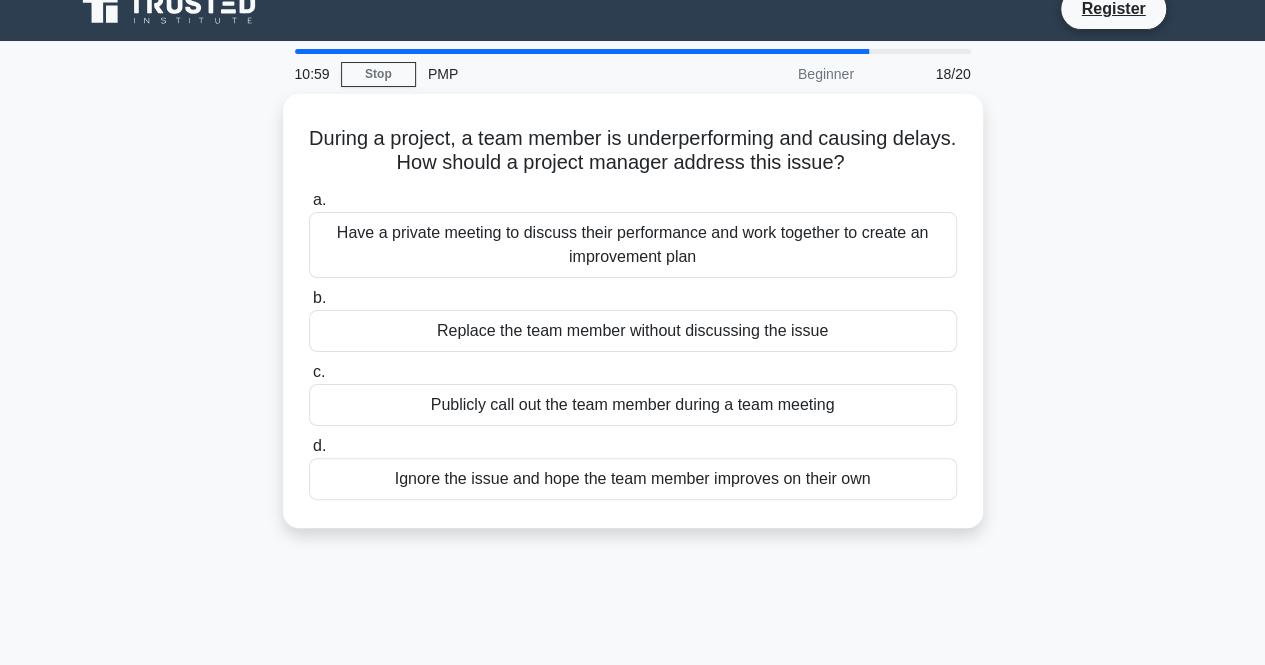 scroll, scrollTop: 0, scrollLeft: 0, axis: both 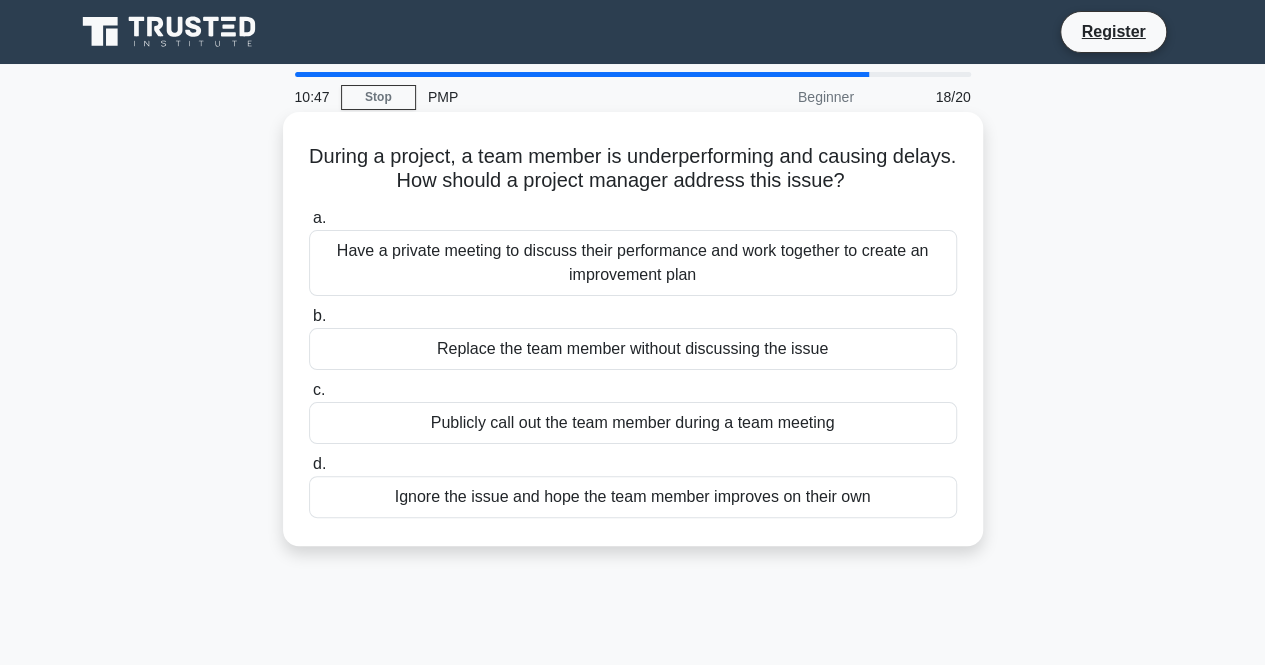 click on "Have a private meeting to discuss their performance and work together to create an improvement plan" at bounding box center [633, 263] 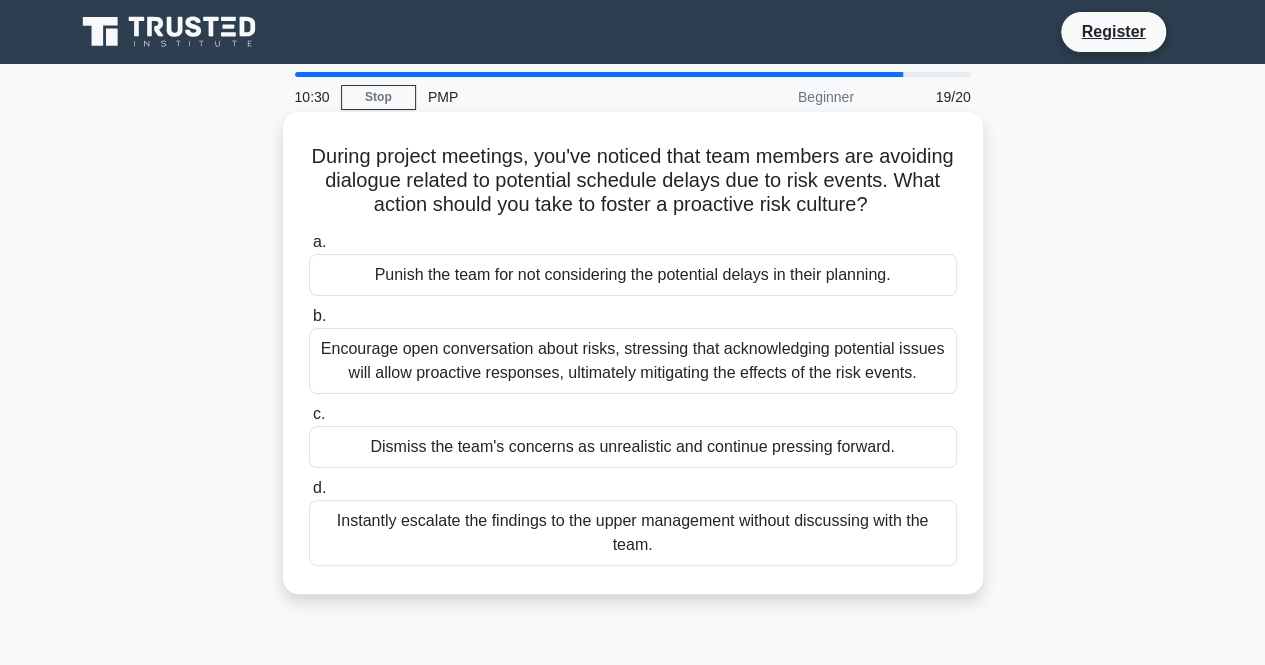 click on "Encourage open conversation about risks, stressing that acknowledging potential issues will allow proactive responses, ultimately mitigating the effects of the risk events." at bounding box center (633, 361) 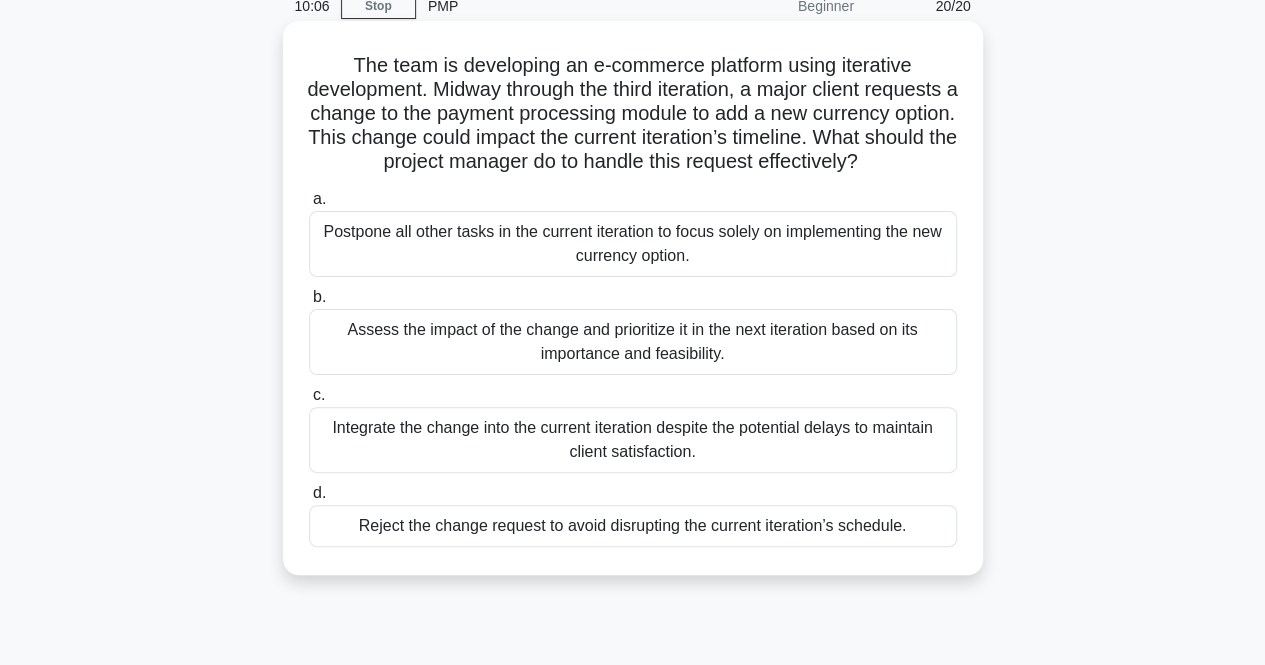 scroll, scrollTop: 92, scrollLeft: 0, axis: vertical 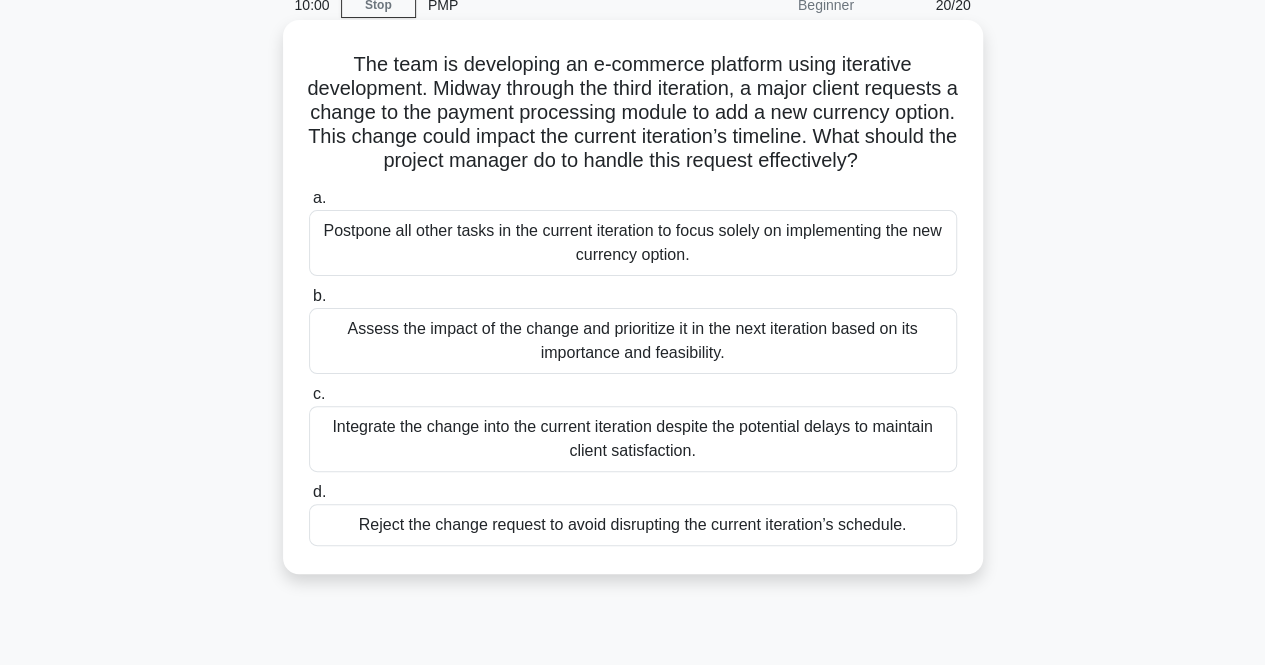 click on "Assess the impact of the change and prioritize it in the next iteration based on its importance and feasibility." at bounding box center (633, 341) 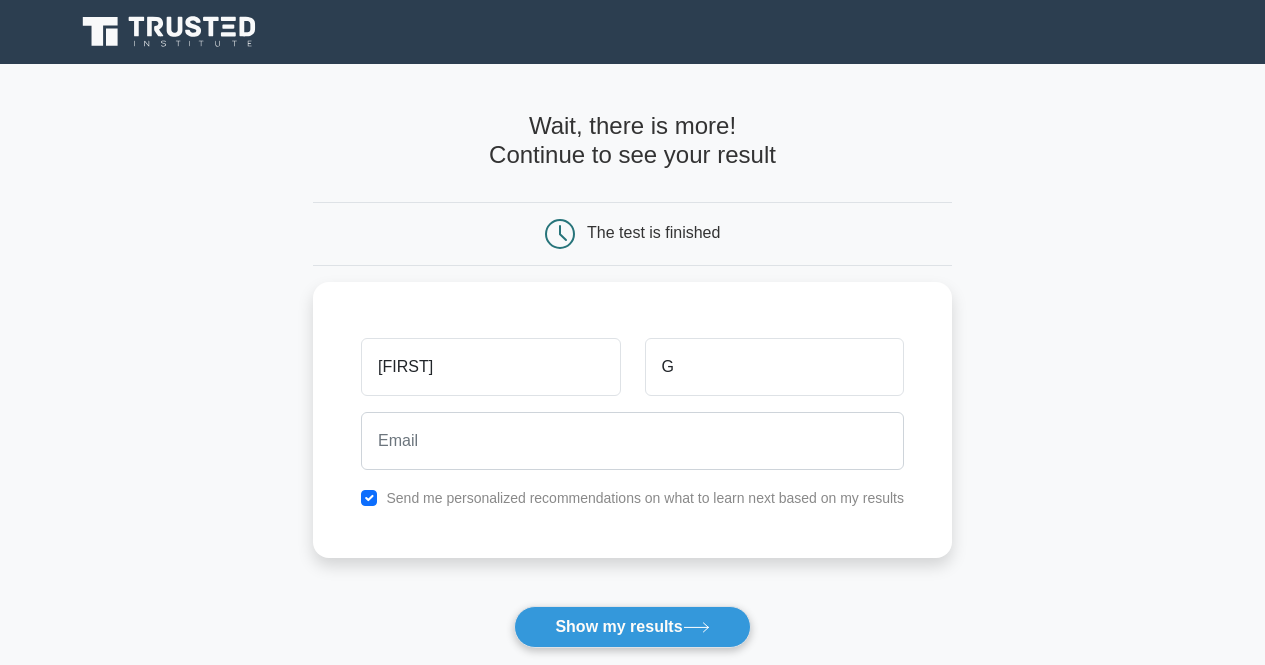 scroll, scrollTop: 0, scrollLeft: 0, axis: both 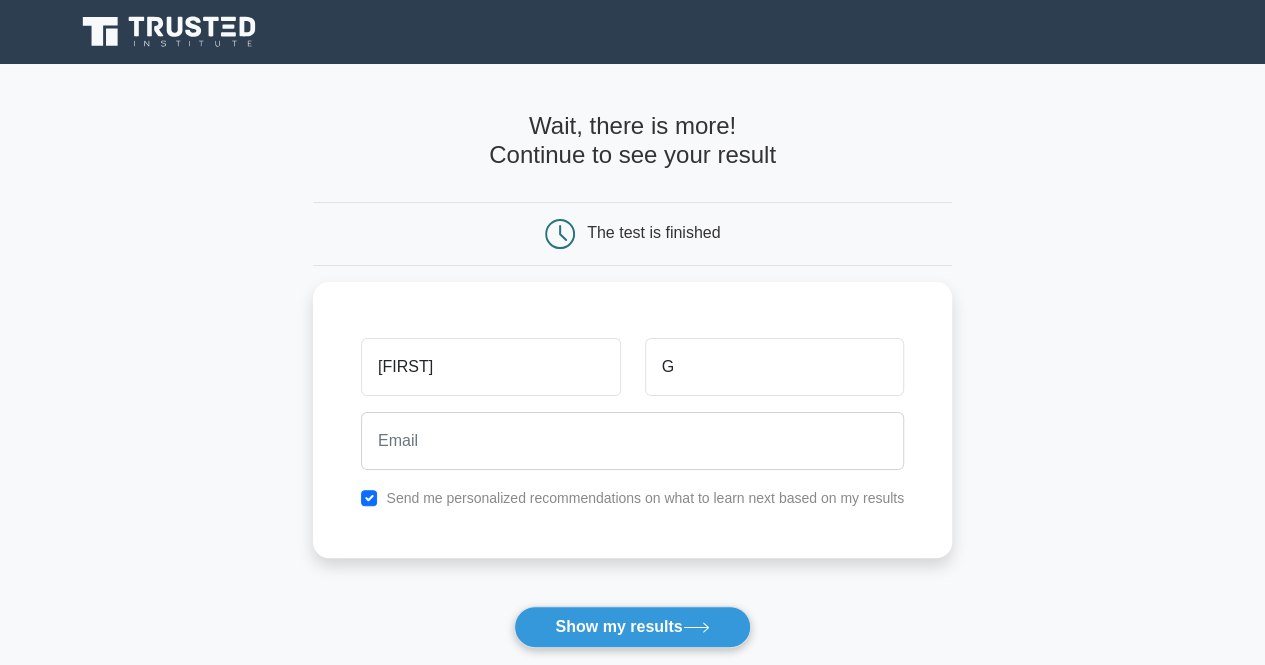 click at bounding box center [632, 441] 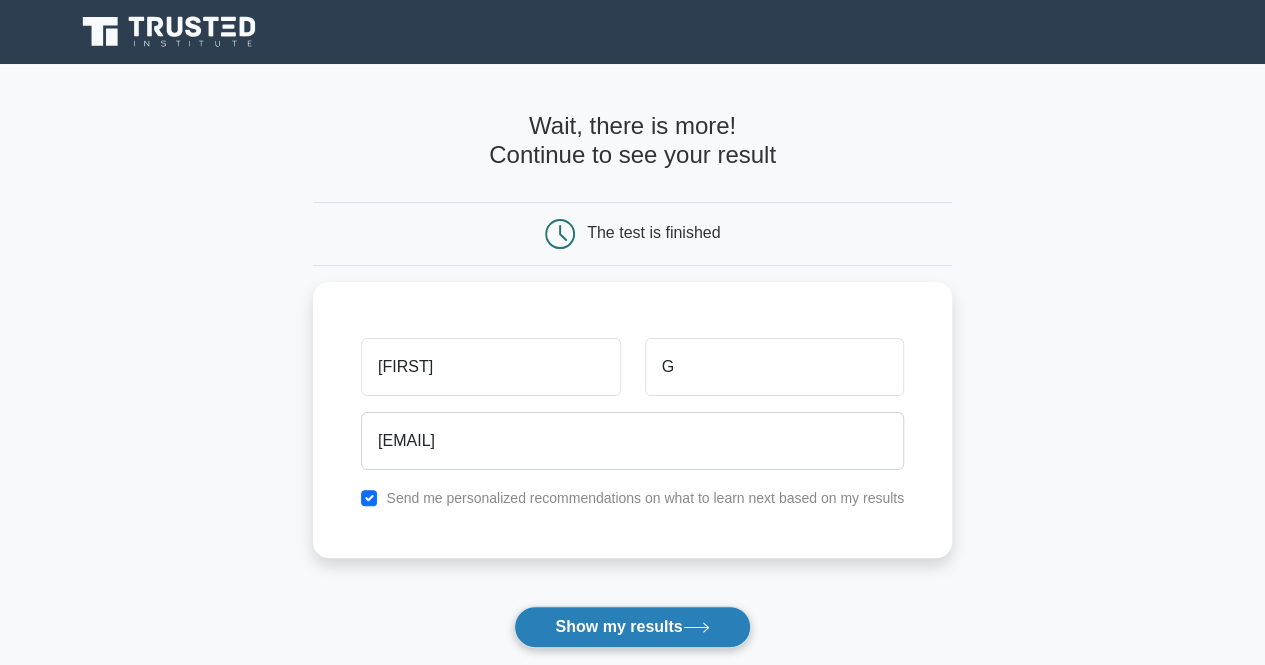 type on "shreya.g@in.ats.net" 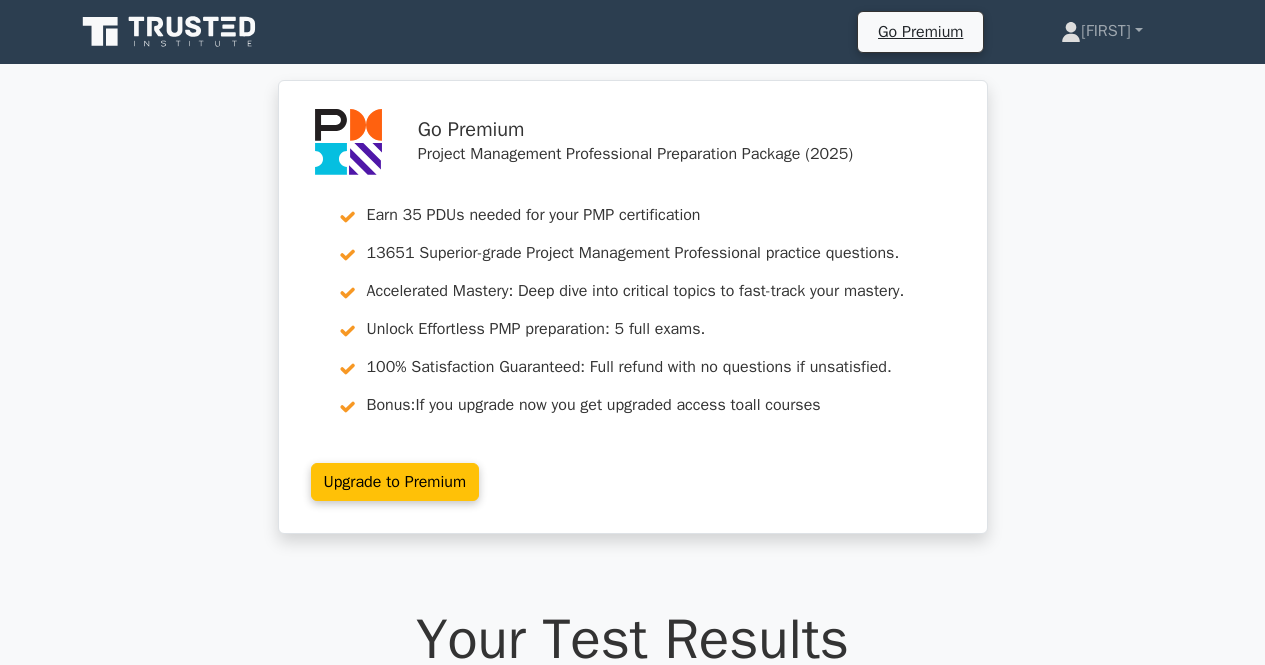 scroll, scrollTop: 0, scrollLeft: 0, axis: both 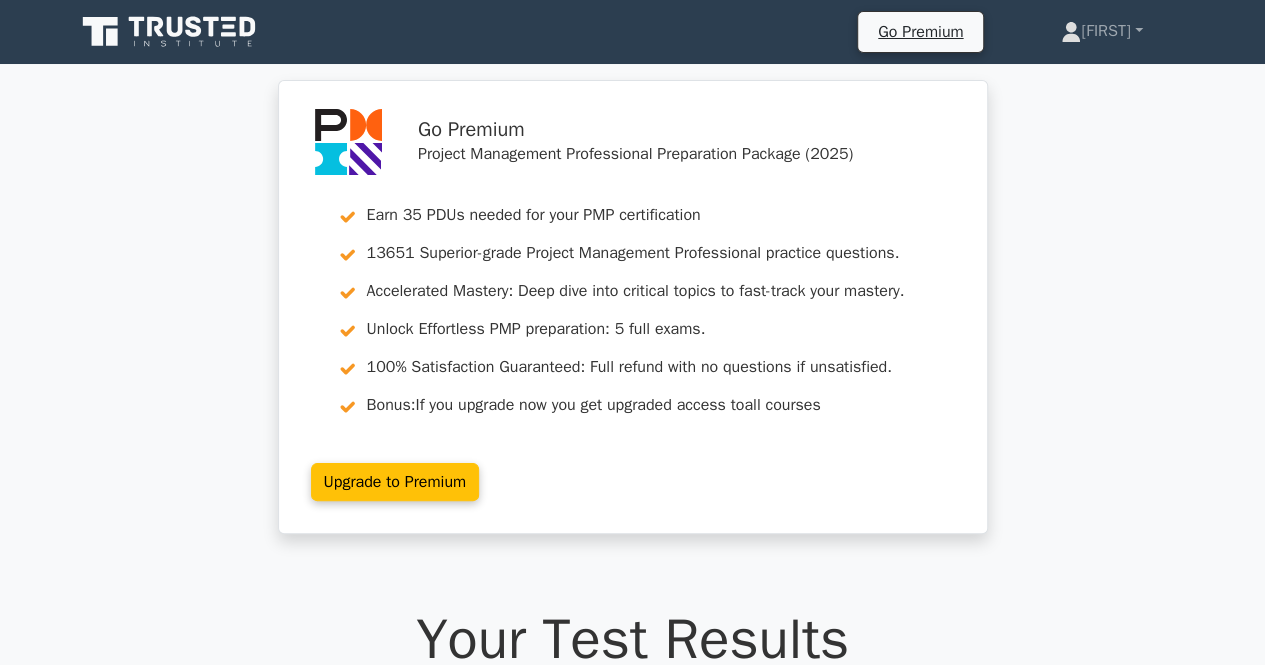 click 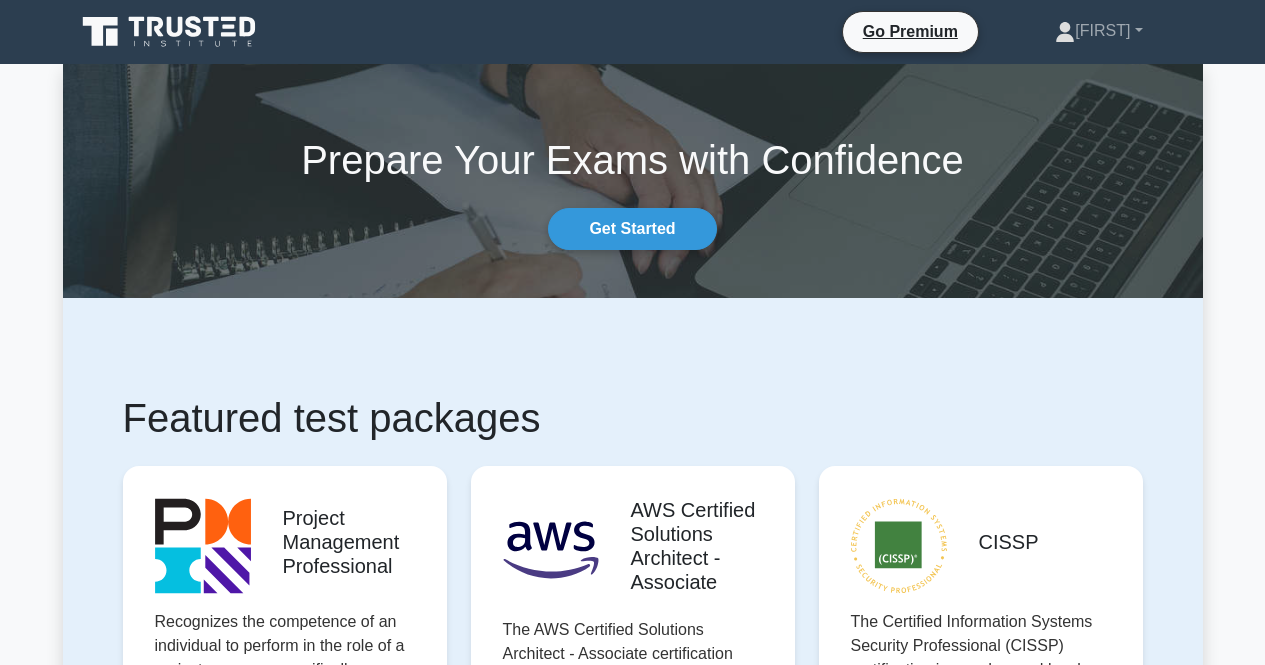 scroll, scrollTop: 0, scrollLeft: 0, axis: both 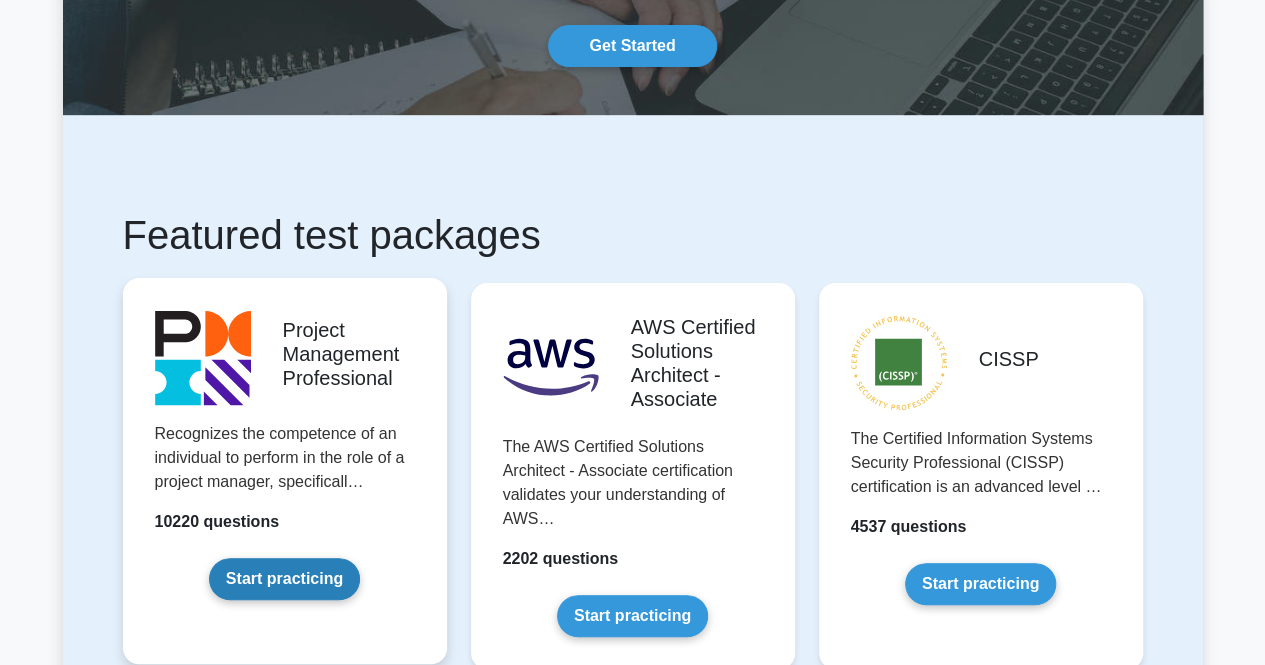 click on "Start practicing" at bounding box center (284, 579) 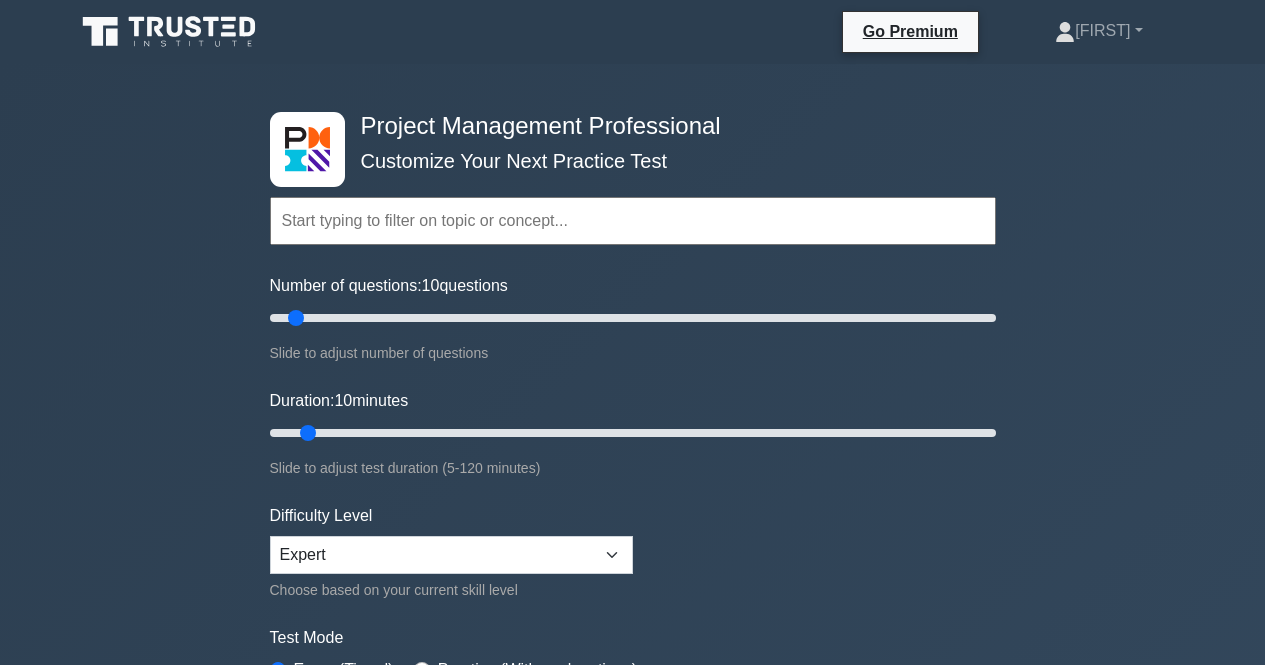 scroll, scrollTop: 0, scrollLeft: 0, axis: both 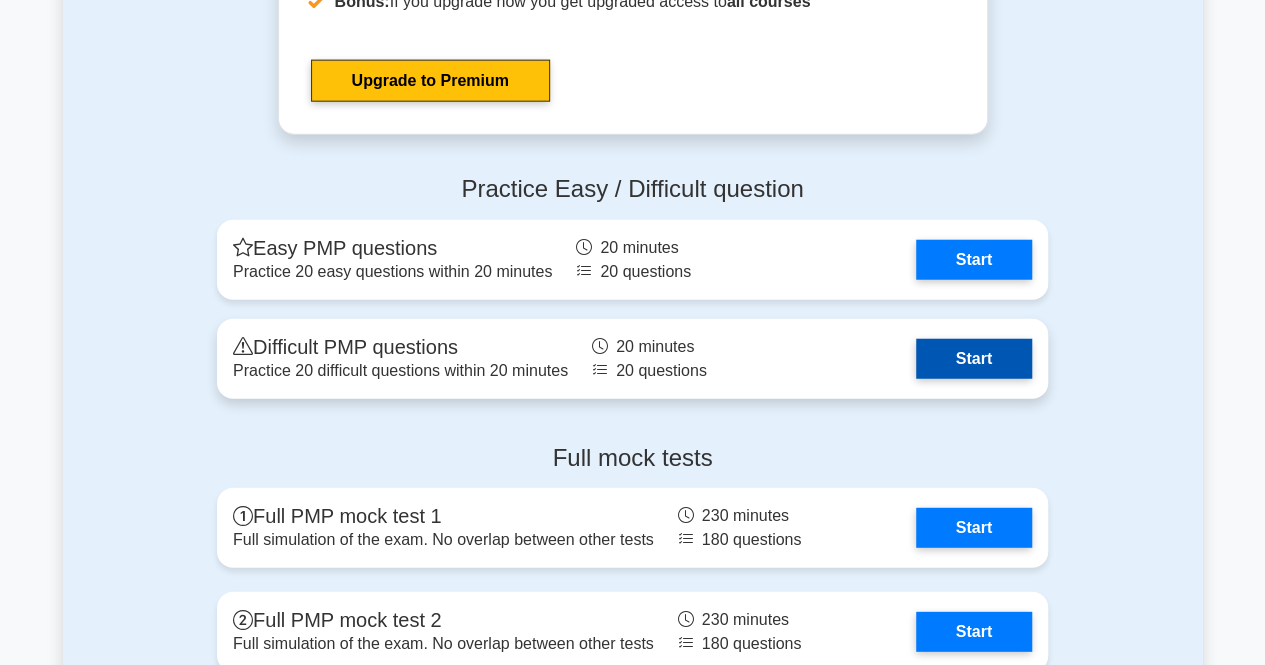 click on "Start" at bounding box center [974, 359] 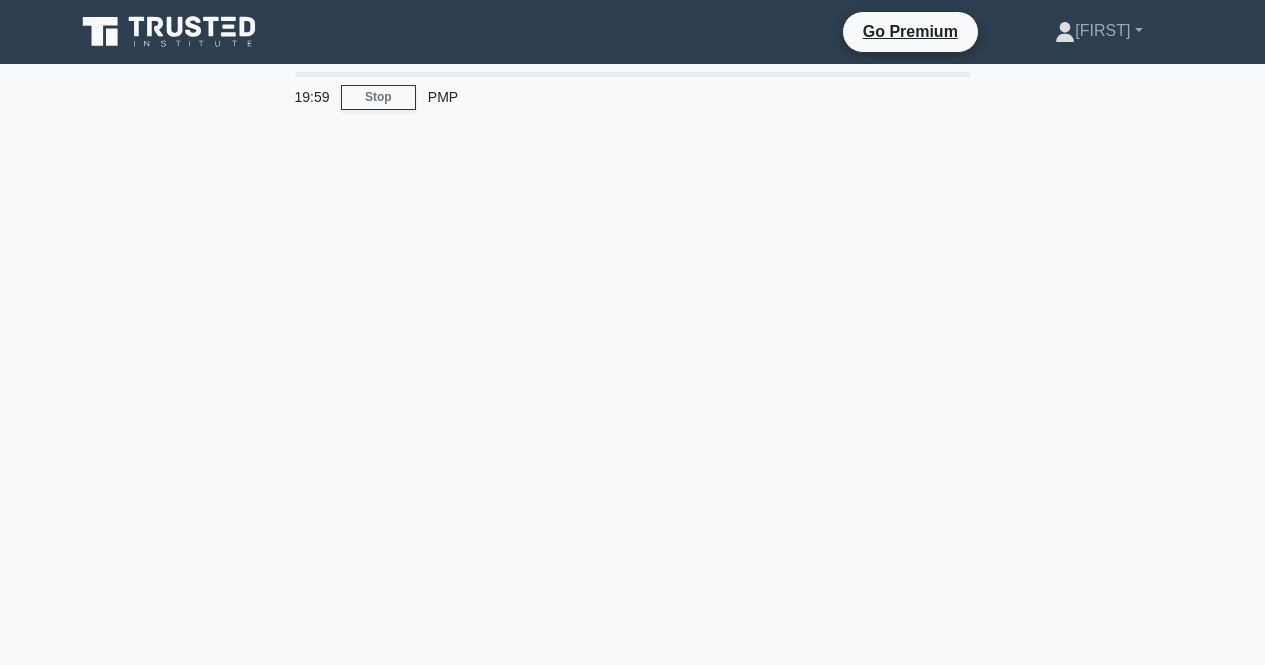 scroll, scrollTop: 0, scrollLeft: 0, axis: both 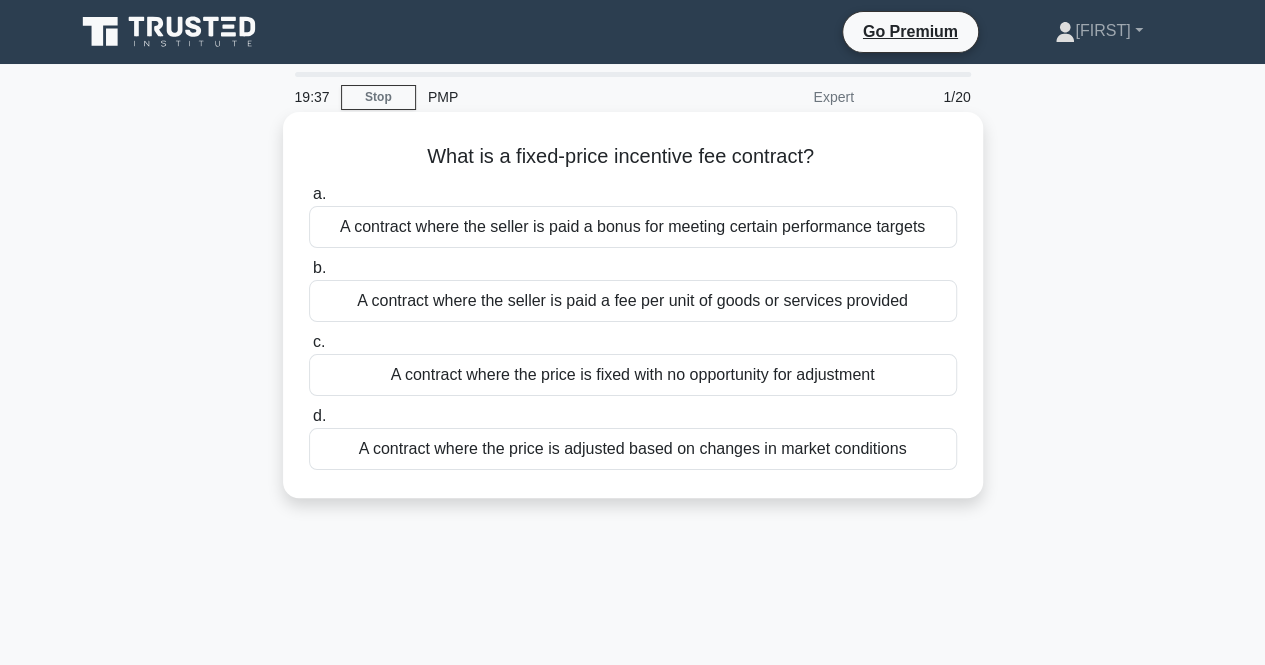 click on "A contract where the seller is paid a bonus for meeting certain performance targets" at bounding box center [633, 227] 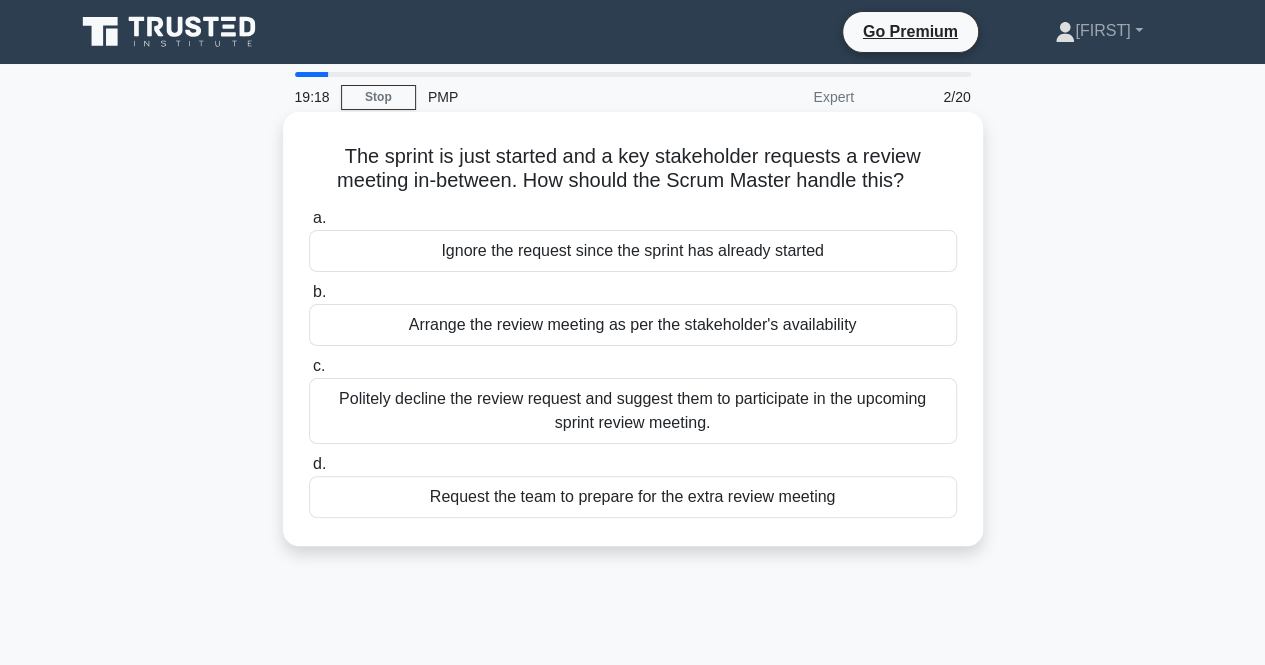 click on "Politely decline the review request and suggest them to participate in the upcoming sprint review meeting." at bounding box center [633, 411] 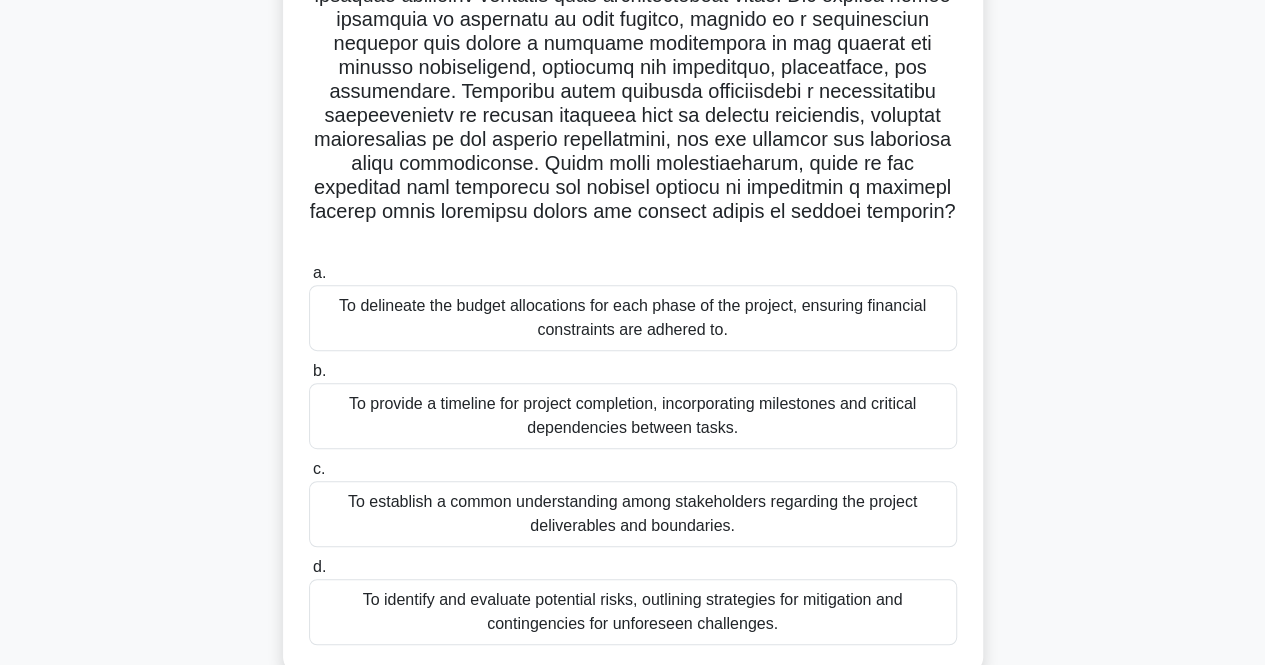 scroll, scrollTop: 287, scrollLeft: 0, axis: vertical 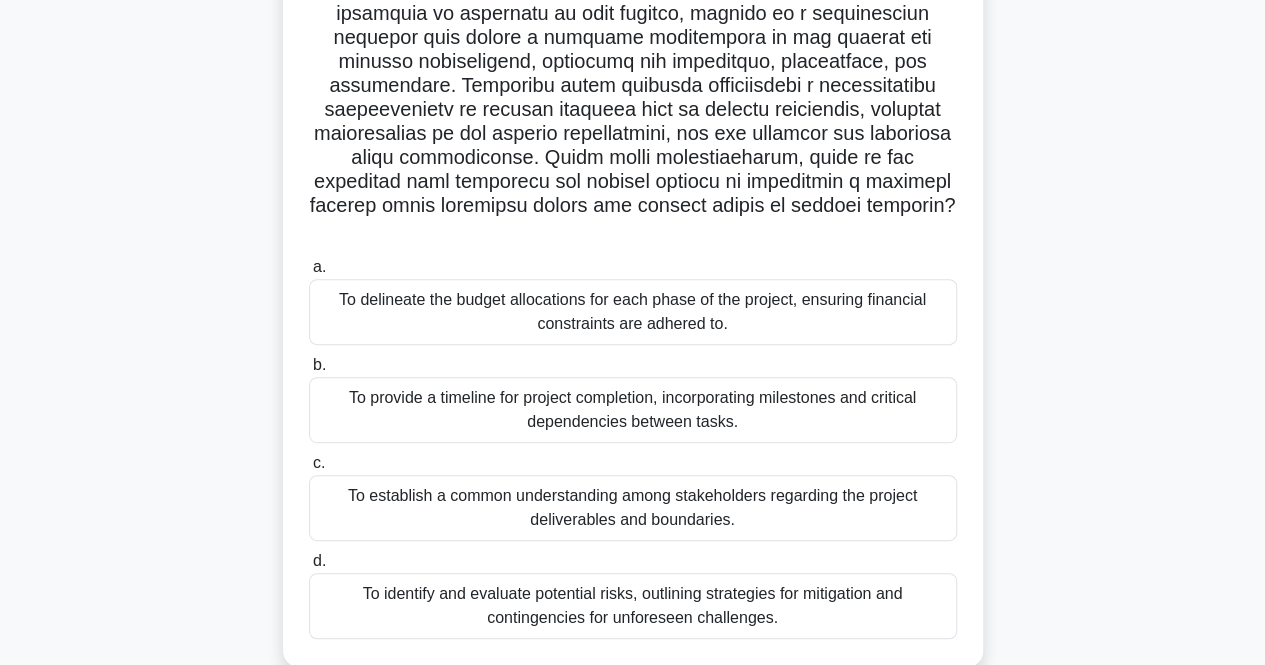 click on "To establish a common understanding among stakeholders regarding the project deliverables and boundaries." at bounding box center (633, 508) 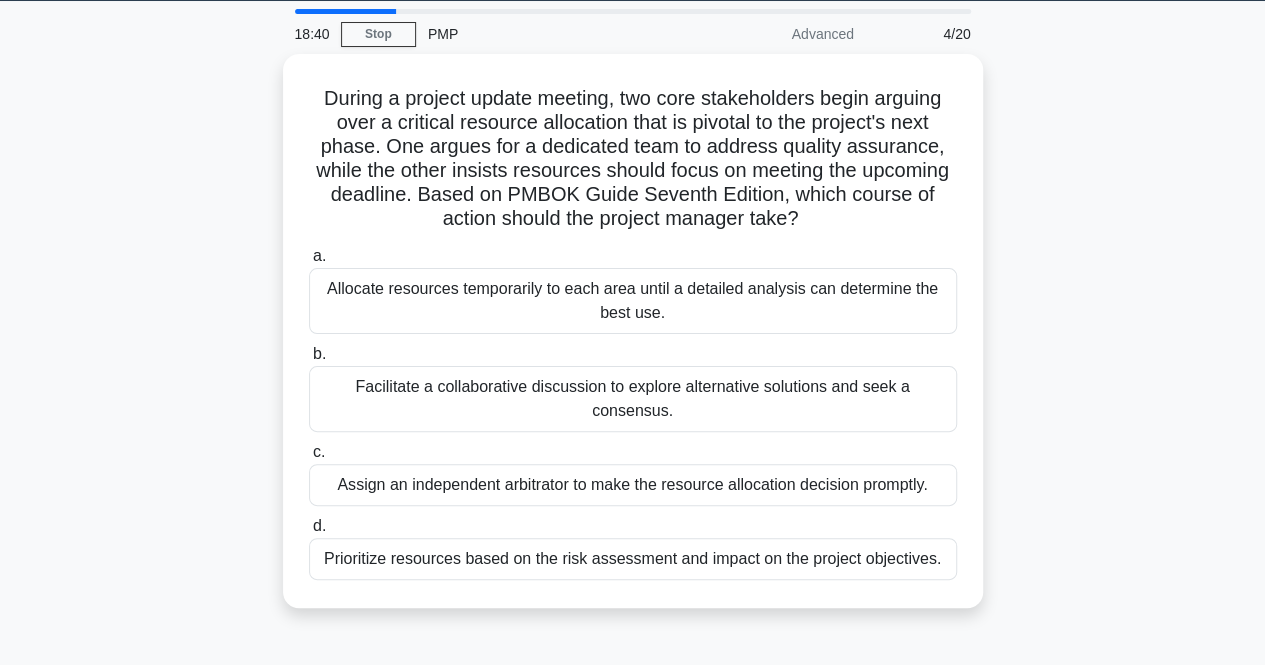 scroll, scrollTop: 0, scrollLeft: 0, axis: both 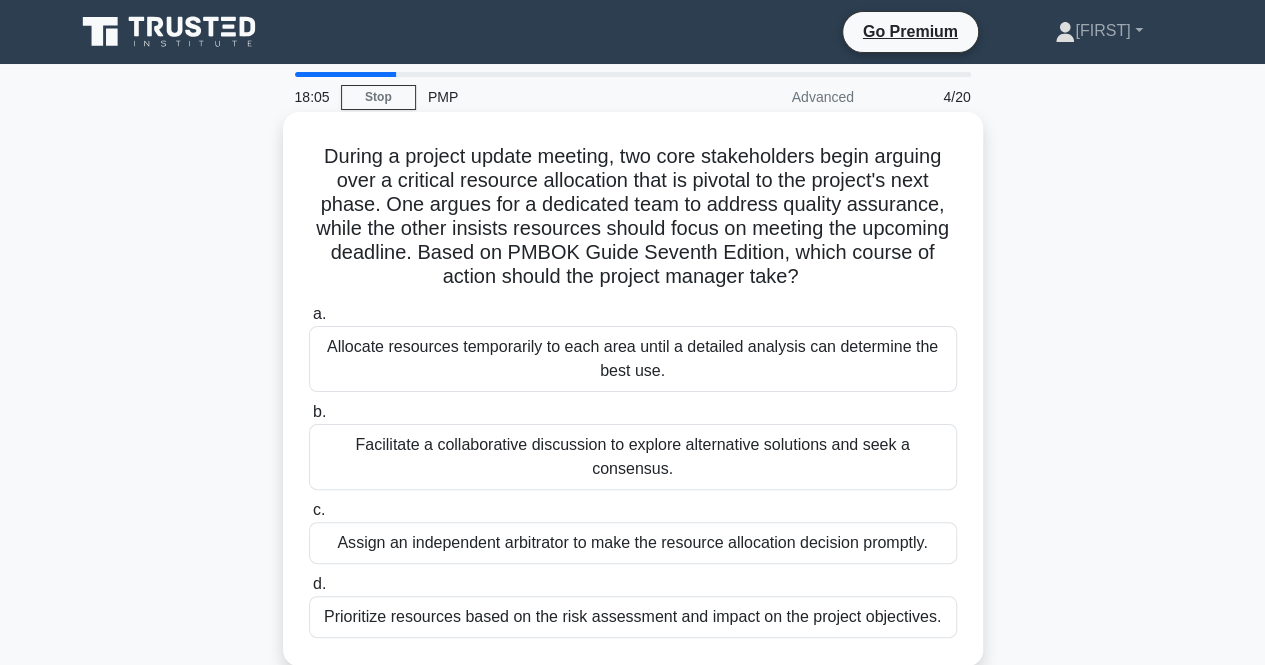 click on "Prioritize resources based on the risk assessment and impact on the project objectives." at bounding box center (633, 617) 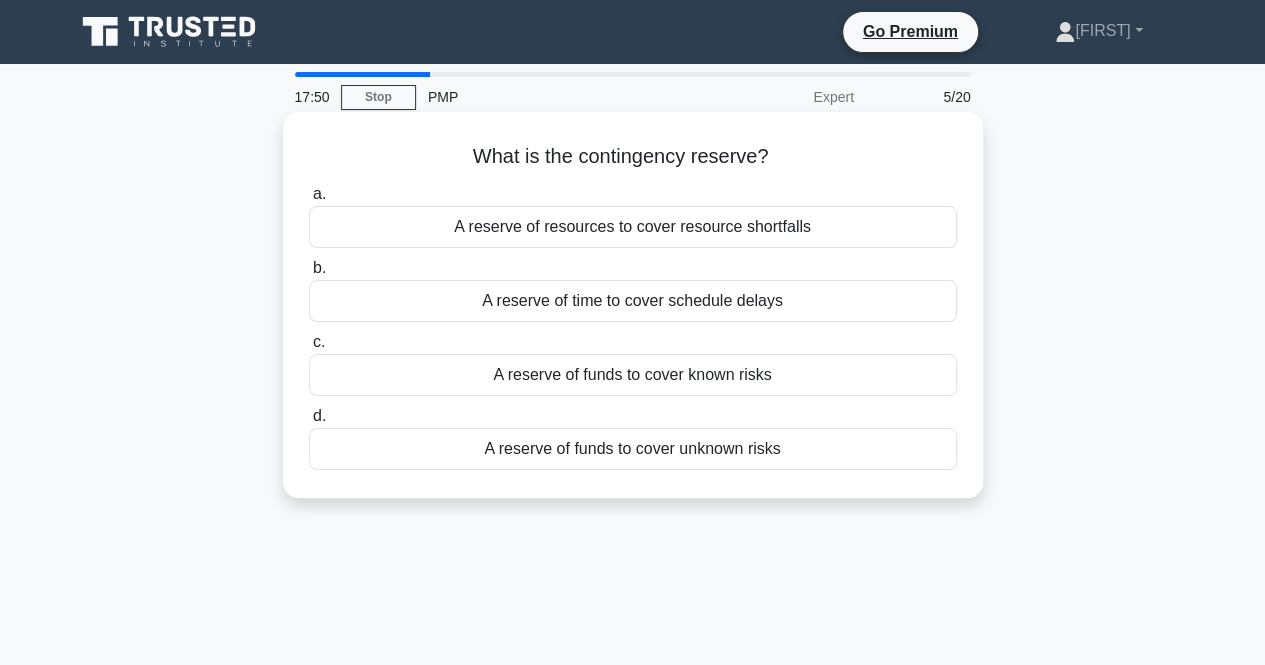 click on "A reserve of funds to cover unknown risks" at bounding box center (633, 449) 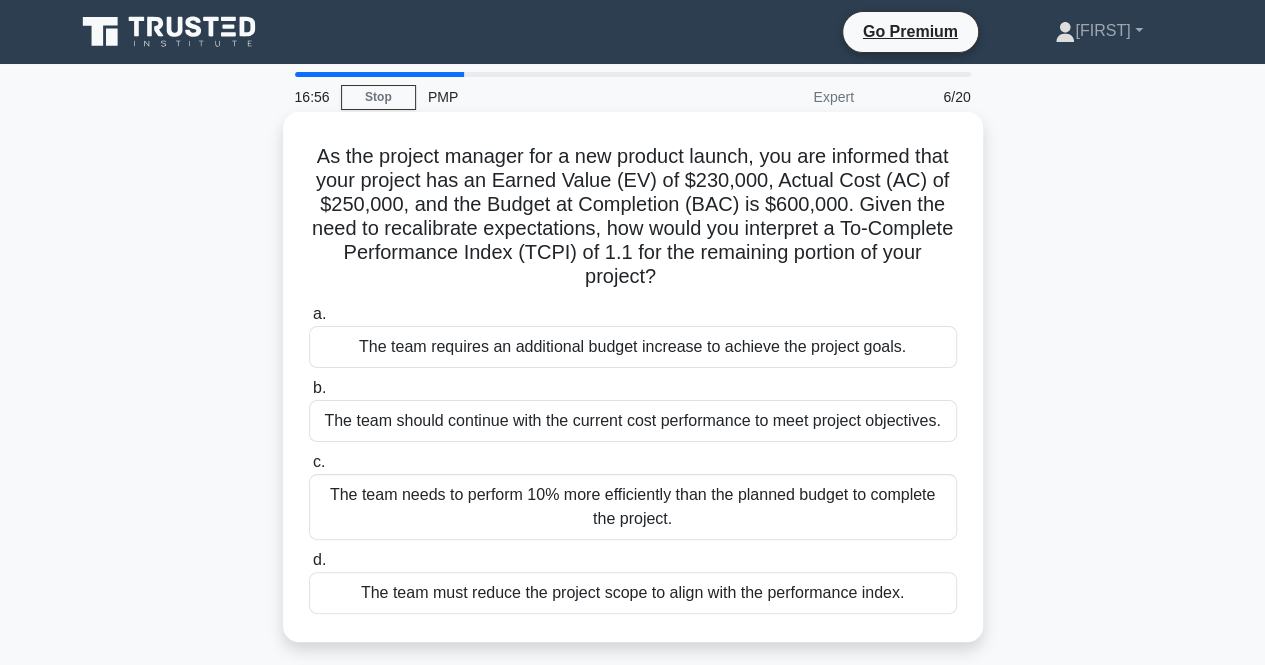 click on "The team needs to perform 10% more efficiently than the planned budget to complete the project." at bounding box center [633, 507] 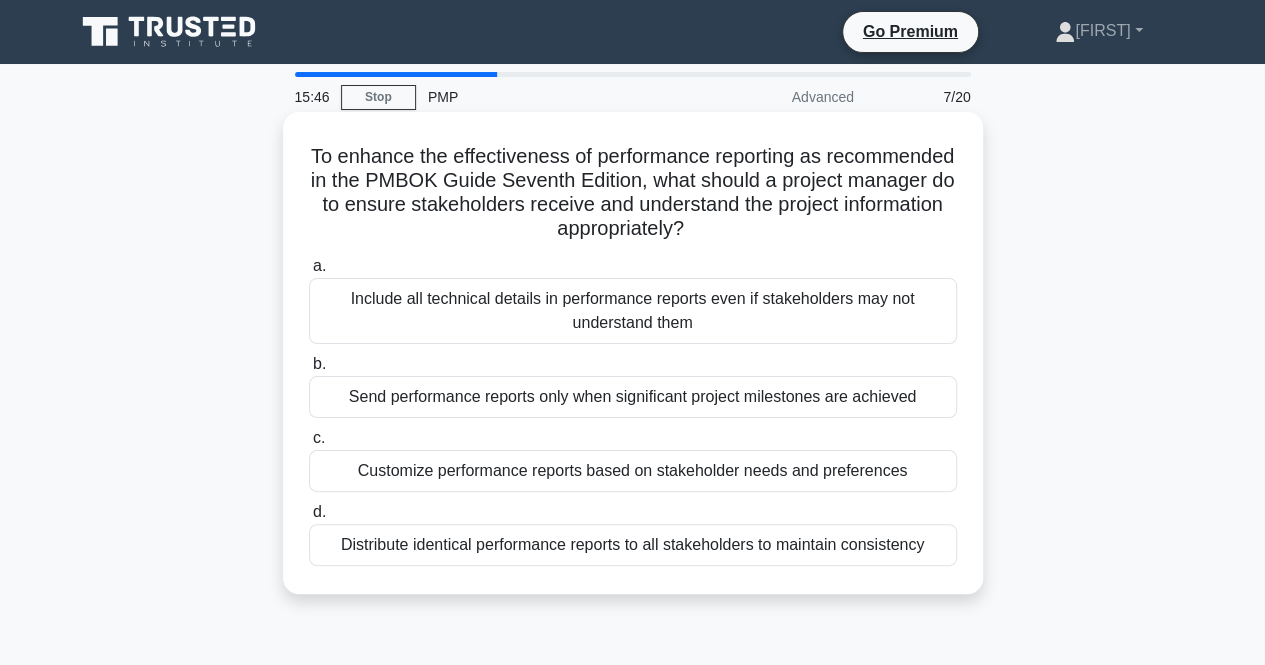 click on "Customize performance reports based on stakeholder needs and preferences" at bounding box center [633, 471] 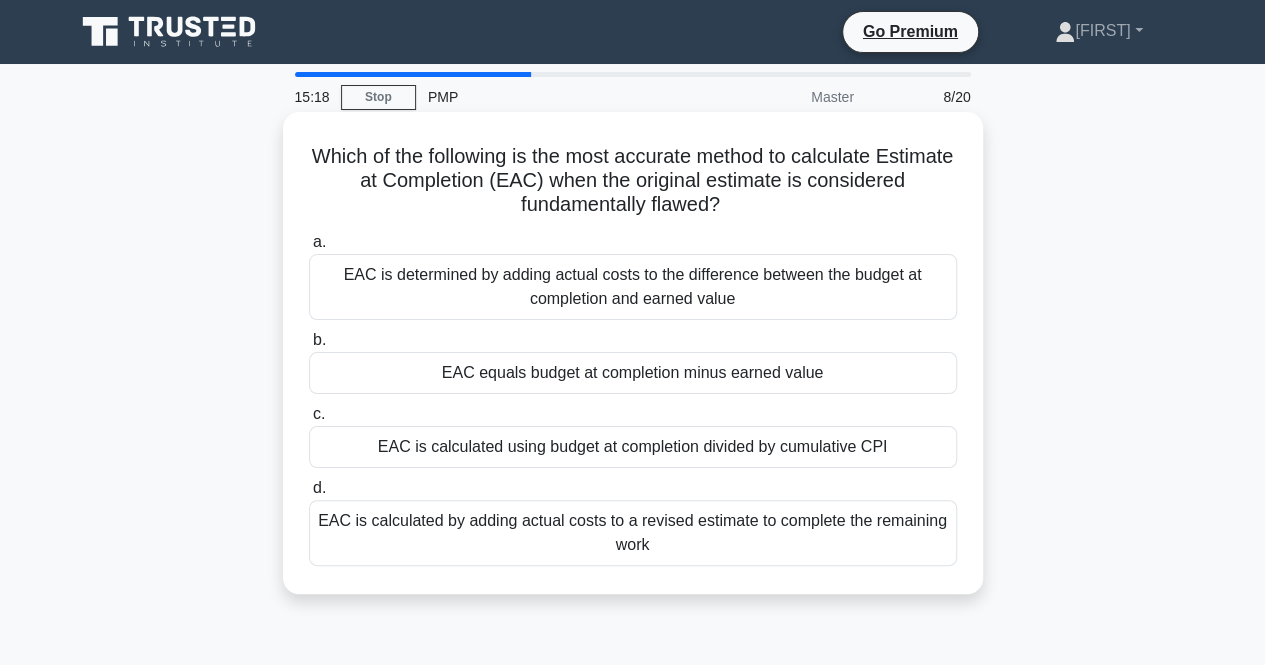 click on "EAC is calculated by adding actual costs to a revised estimate to complete the remaining work" at bounding box center [633, 533] 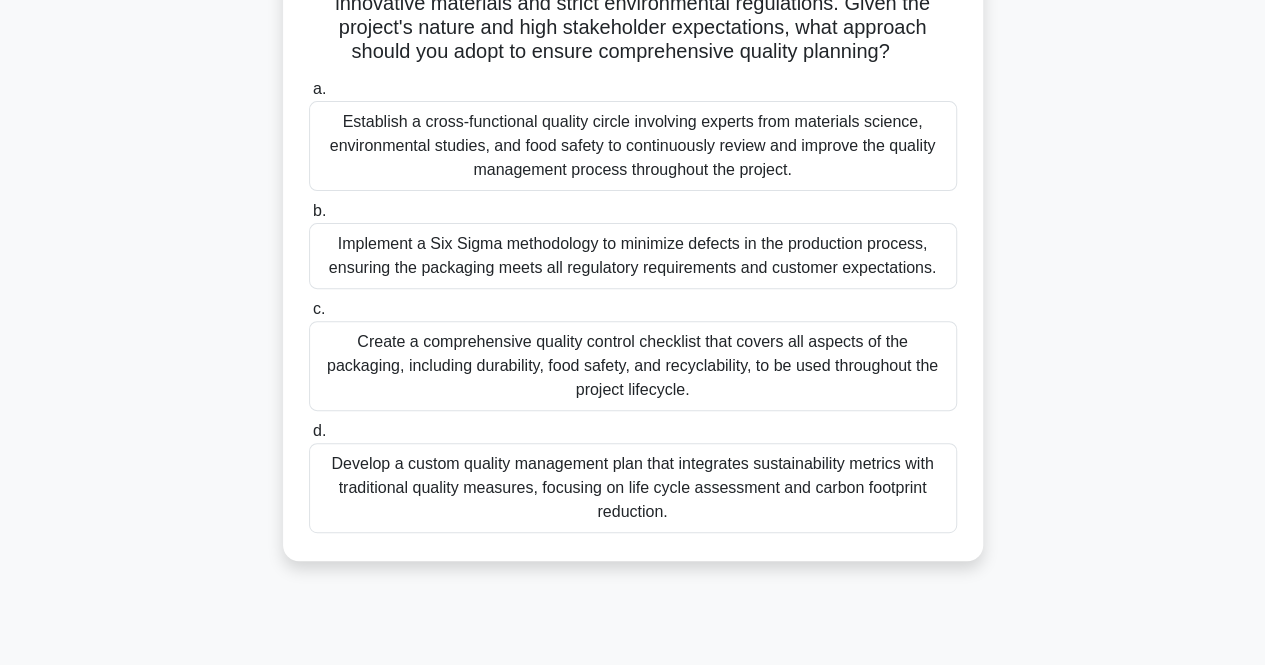 scroll, scrollTop: 246, scrollLeft: 0, axis: vertical 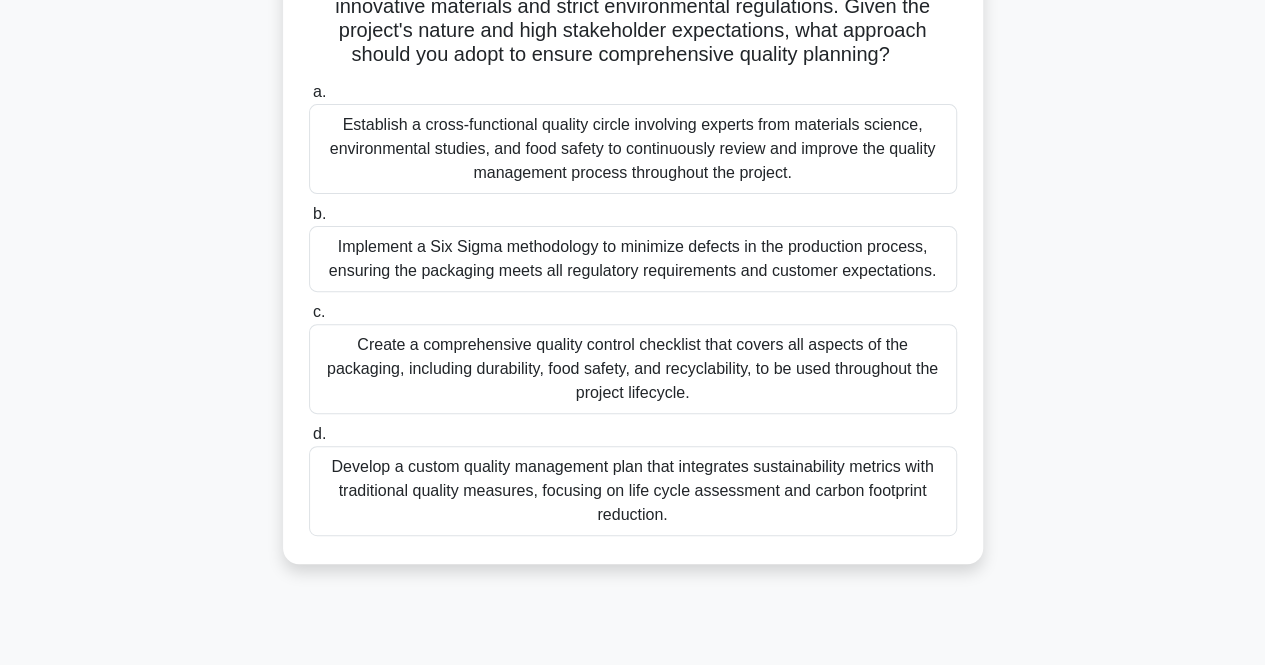 click on "Develop a custom quality management plan that integrates sustainability metrics with traditional quality measures, focusing on life cycle assessment and carbon footprint reduction." at bounding box center [633, 491] 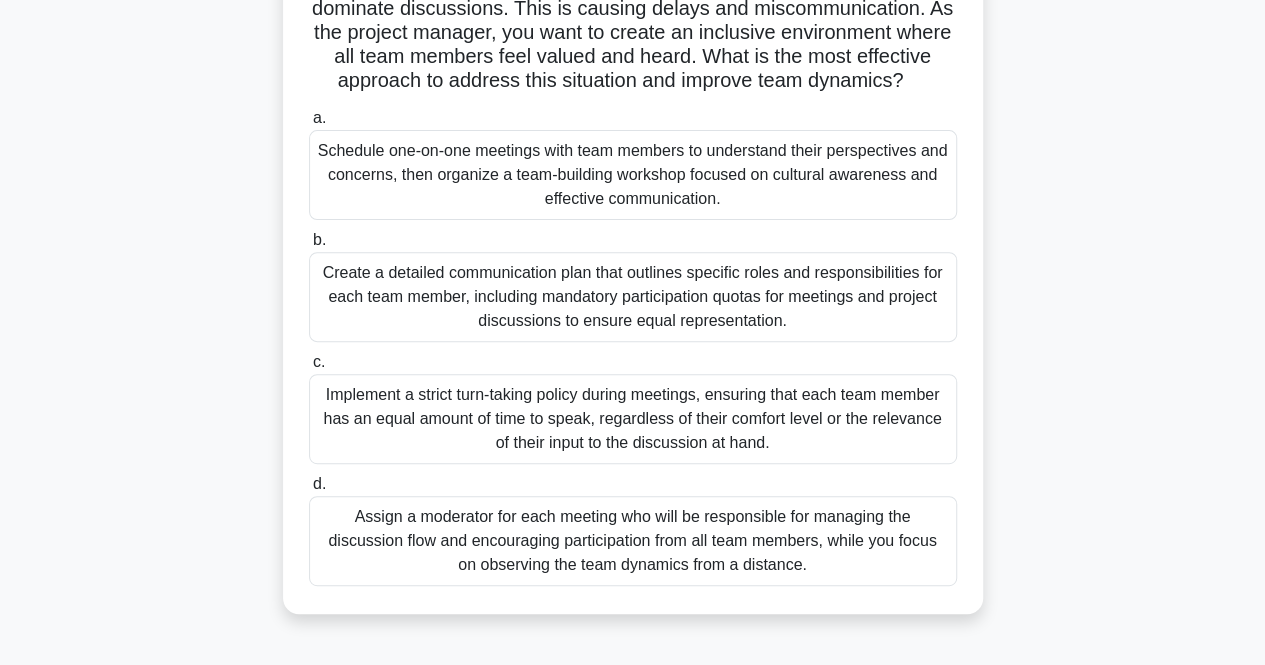 scroll, scrollTop: 203, scrollLeft: 0, axis: vertical 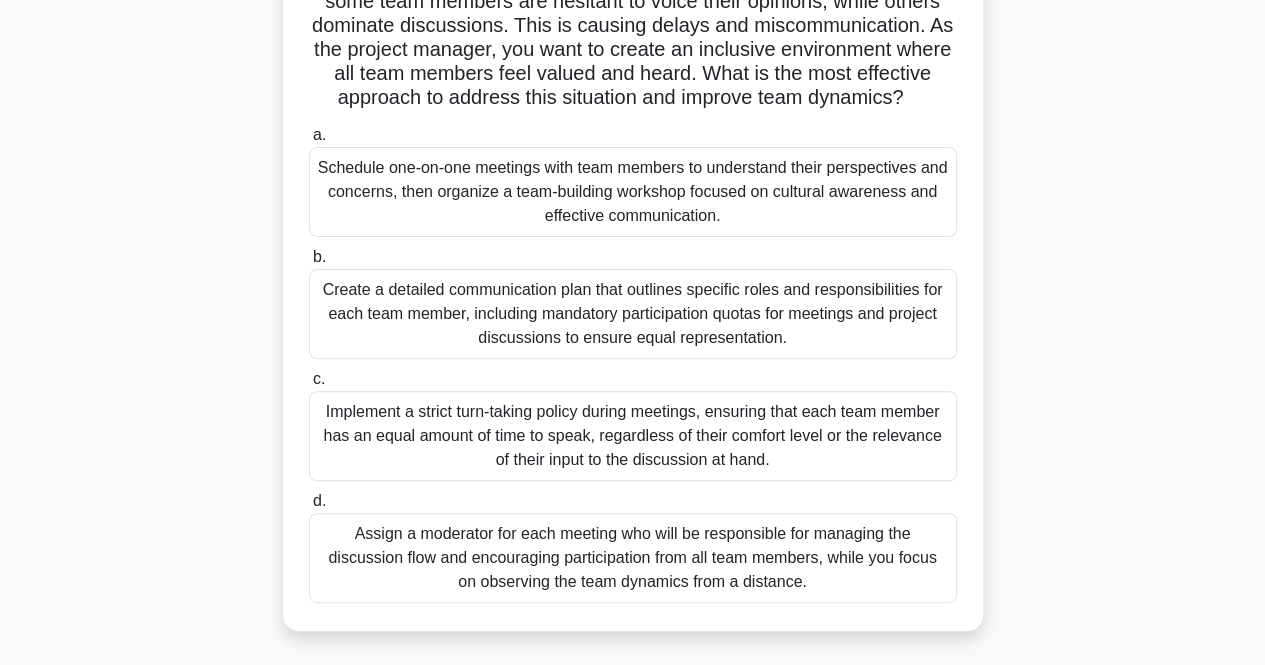 click on "Schedule one-on-one meetings with team members to understand their perspectives and concerns, then organize a team-building workshop focused on cultural awareness and effective communication." at bounding box center [633, 192] 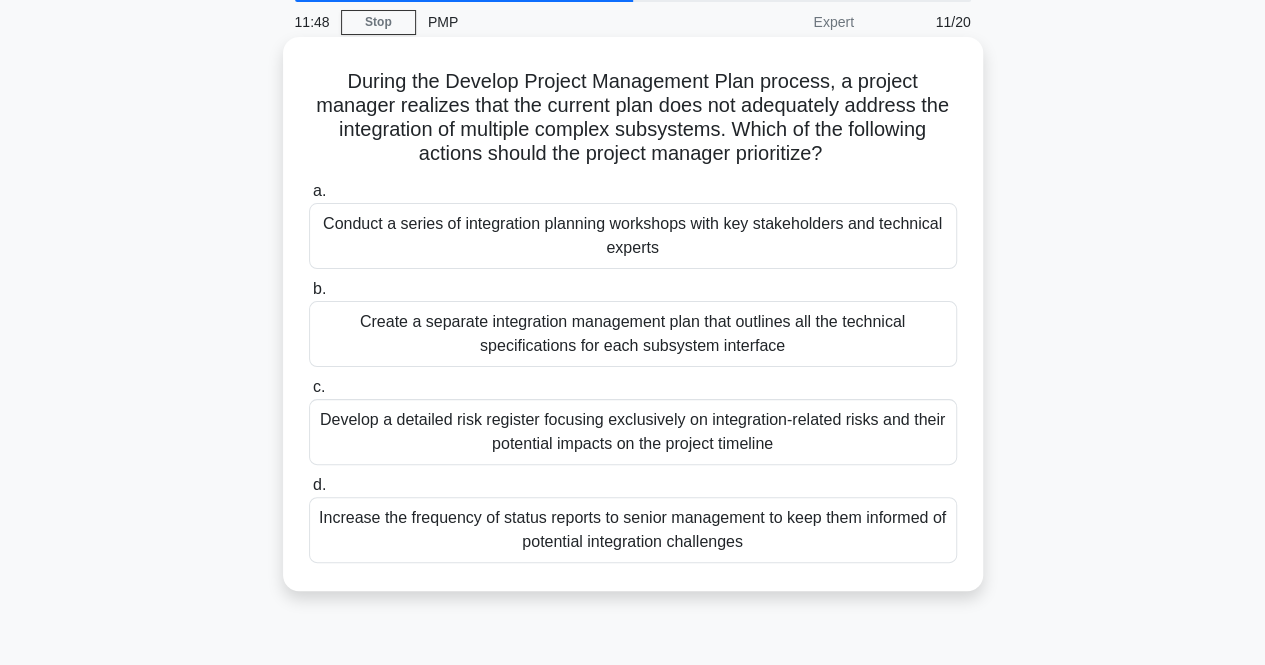 scroll, scrollTop: 73, scrollLeft: 0, axis: vertical 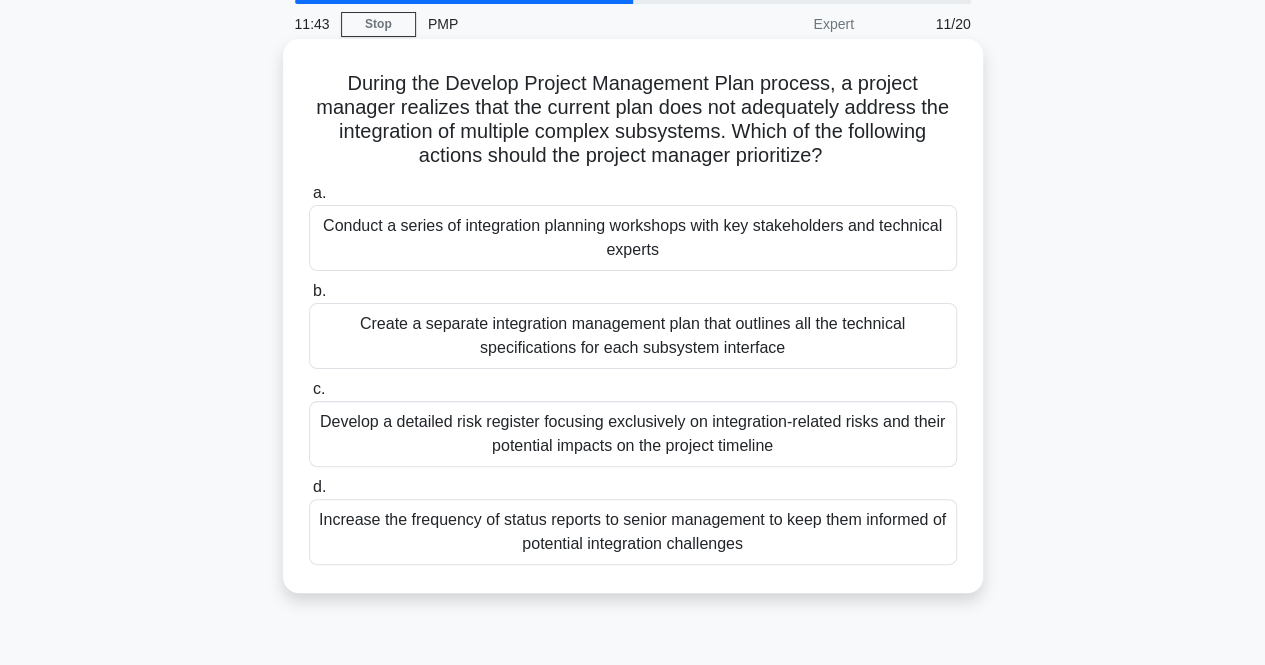 click on "Conduct a series of integration planning workshops with key stakeholders and technical experts" at bounding box center (633, 238) 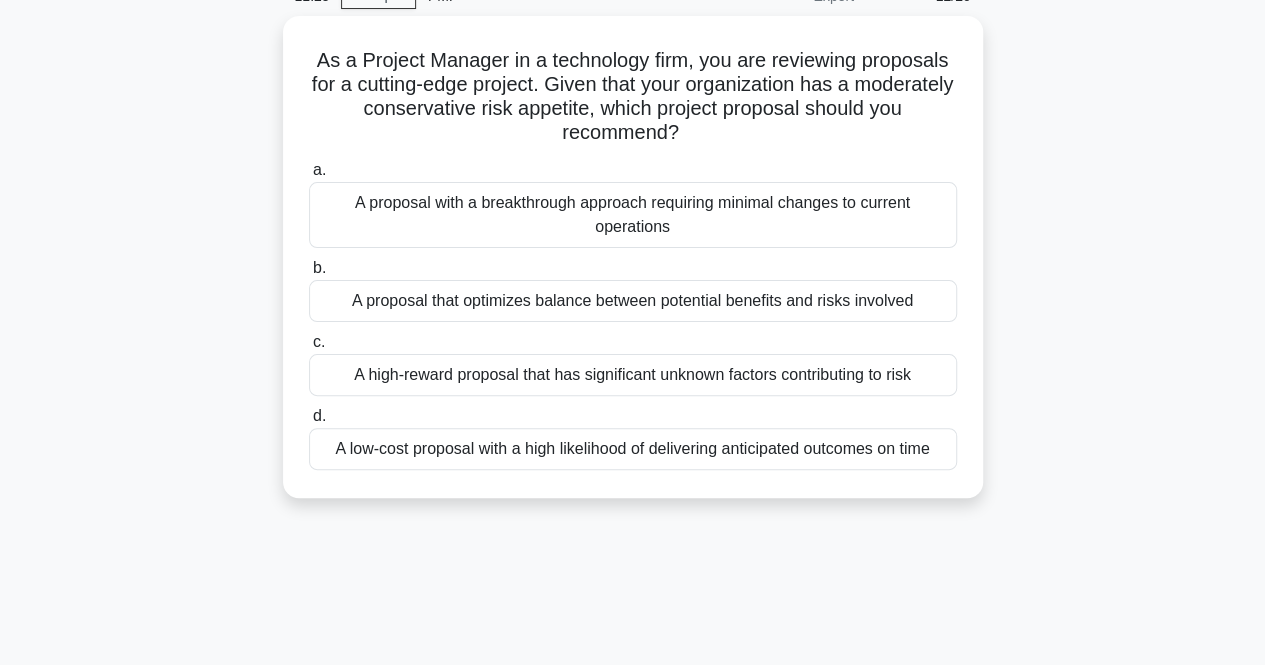 scroll, scrollTop: 125, scrollLeft: 0, axis: vertical 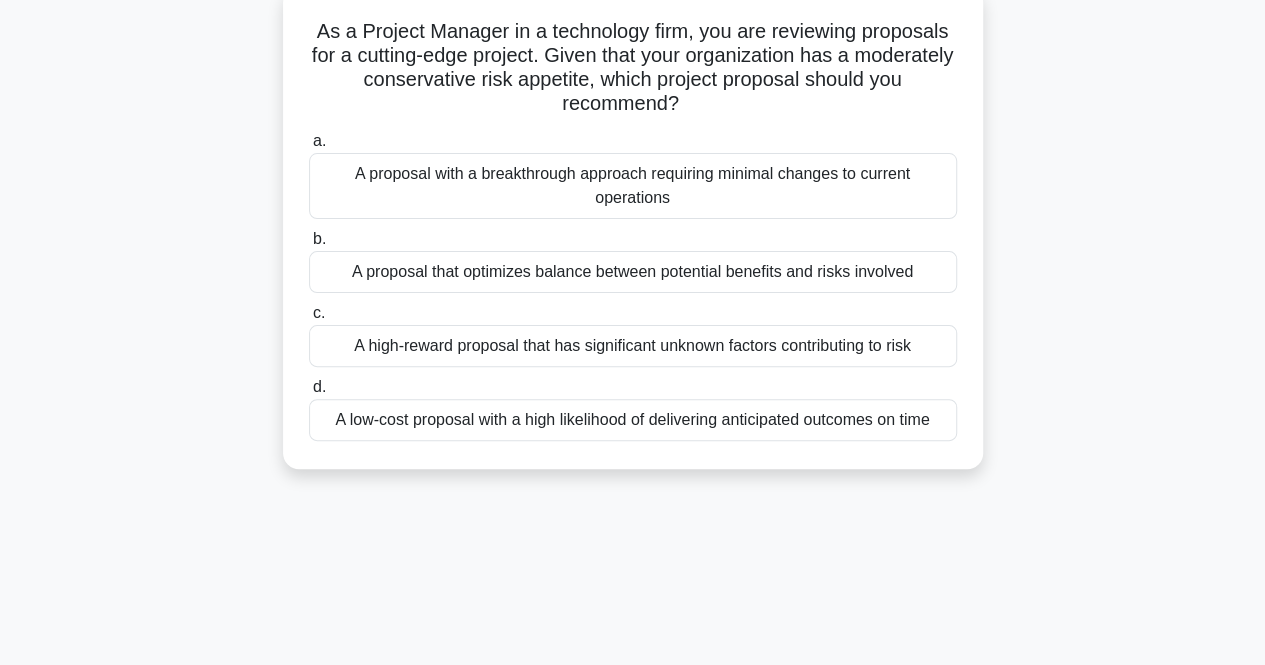 click on "A proposal with a breakthrough approach requiring minimal changes to current operations" at bounding box center (633, 186) 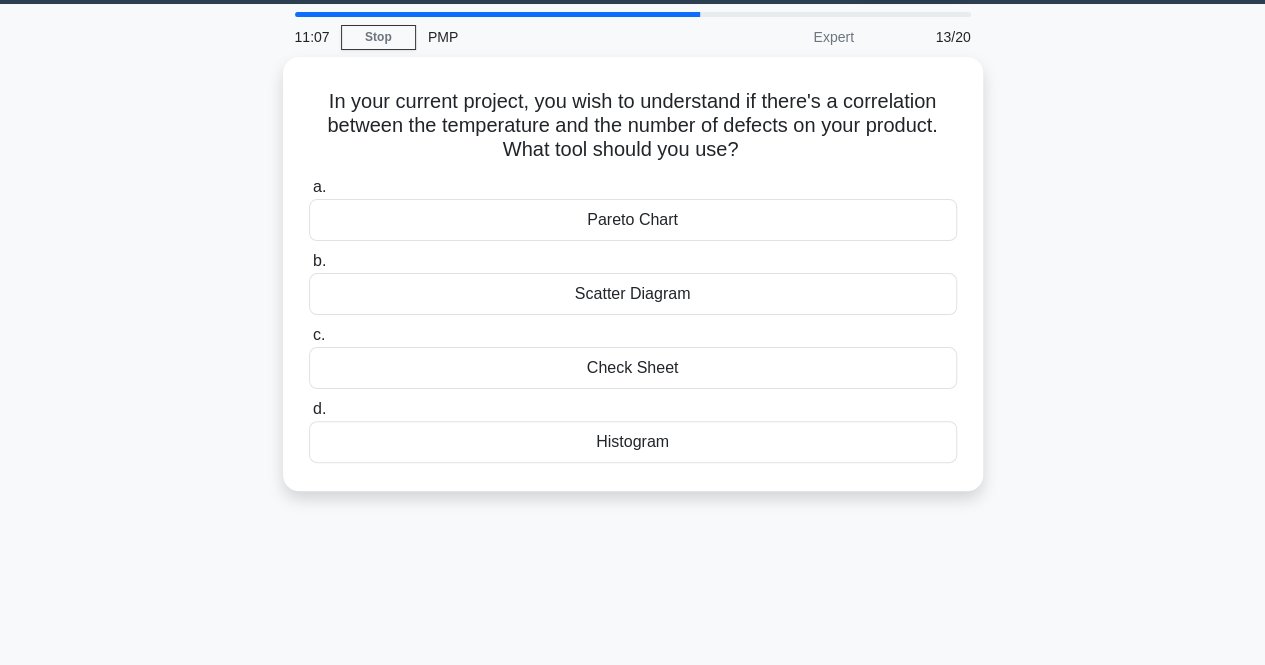 scroll, scrollTop: 0, scrollLeft: 0, axis: both 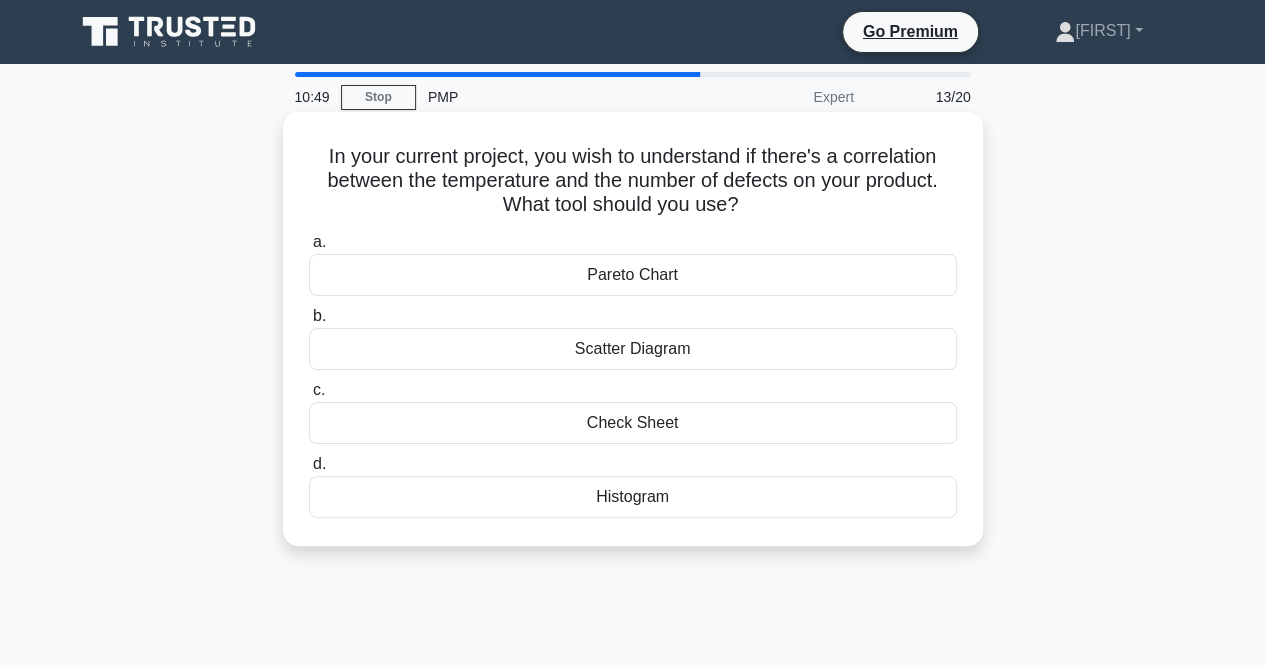 click on "Check Sheet" at bounding box center [633, 423] 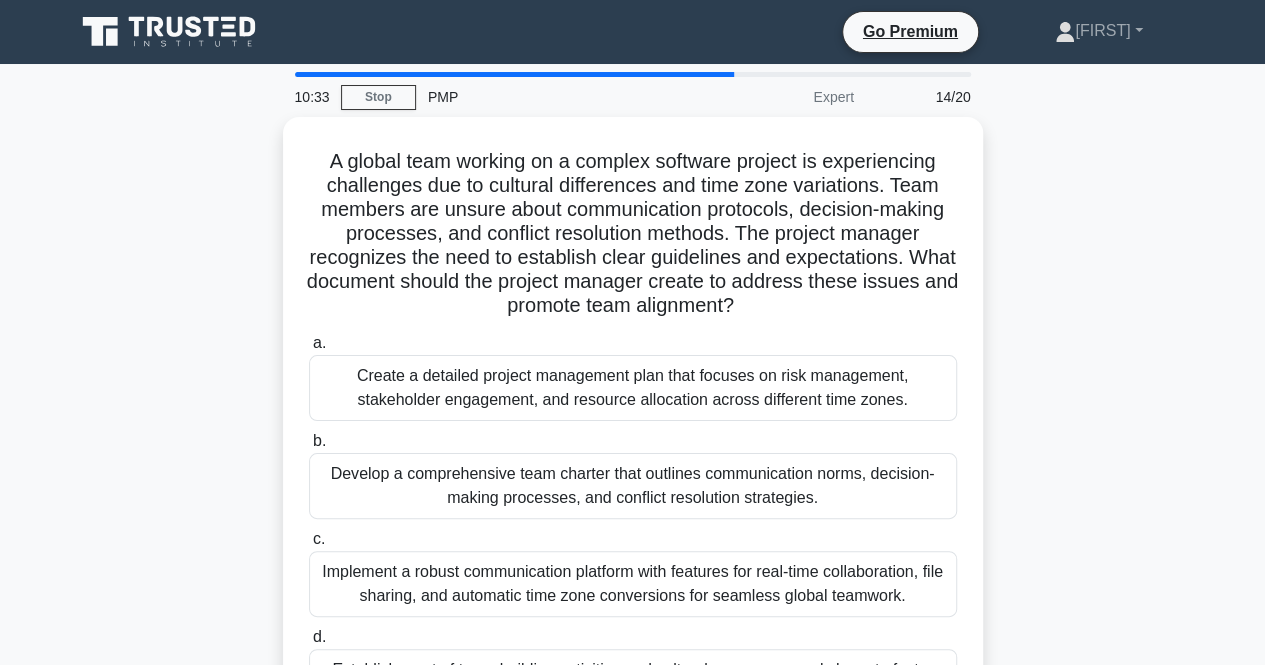 click on "b.
Develop a comprehensive team charter that outlines communication norms, decision-making processes, and conflict resolution strategies." at bounding box center [633, 474] 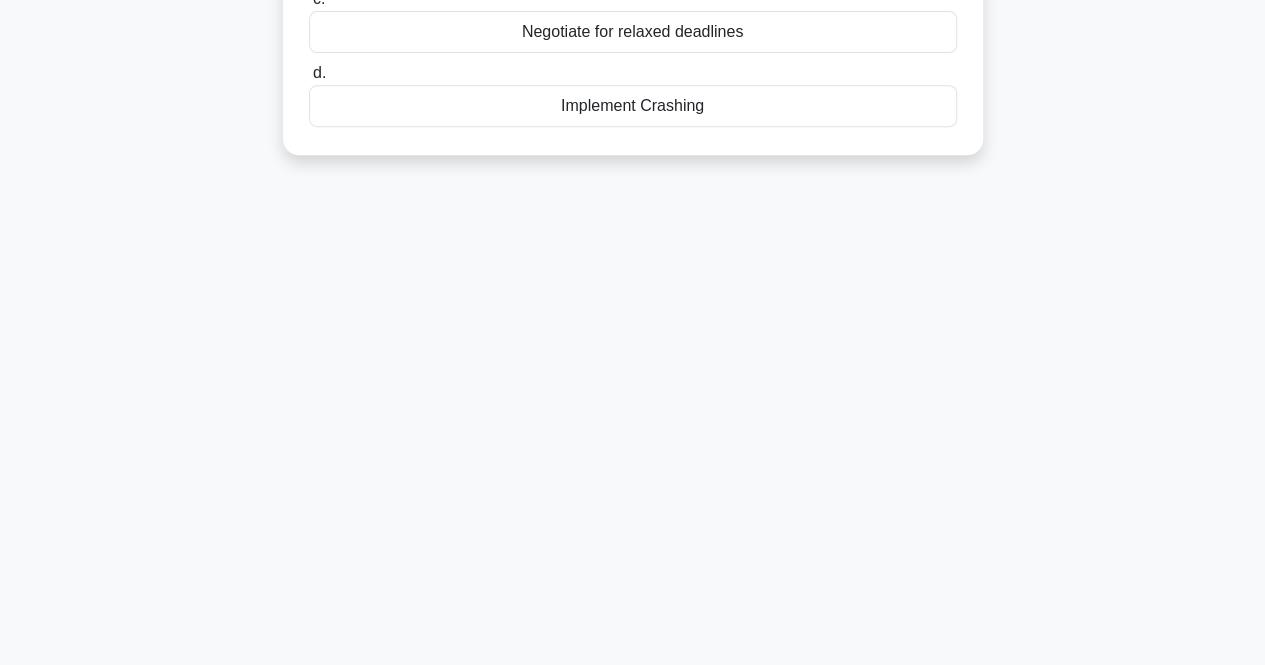 scroll, scrollTop: 0, scrollLeft: 0, axis: both 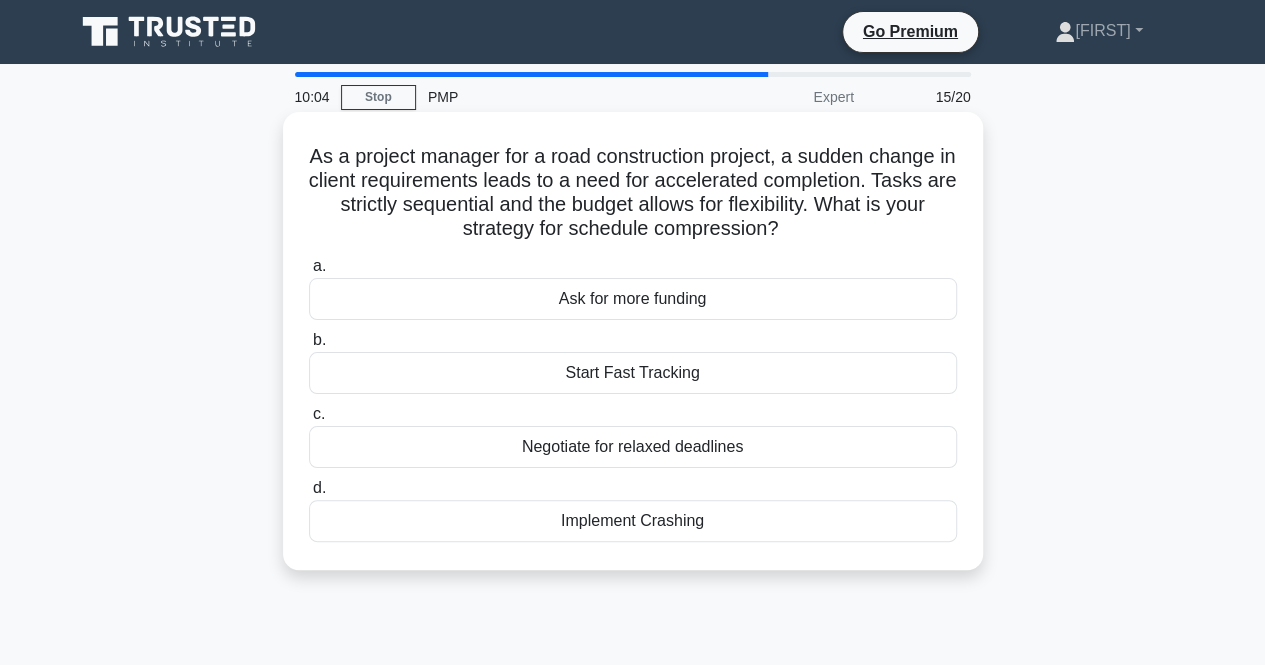 click on "Start Fast Tracking" at bounding box center (633, 373) 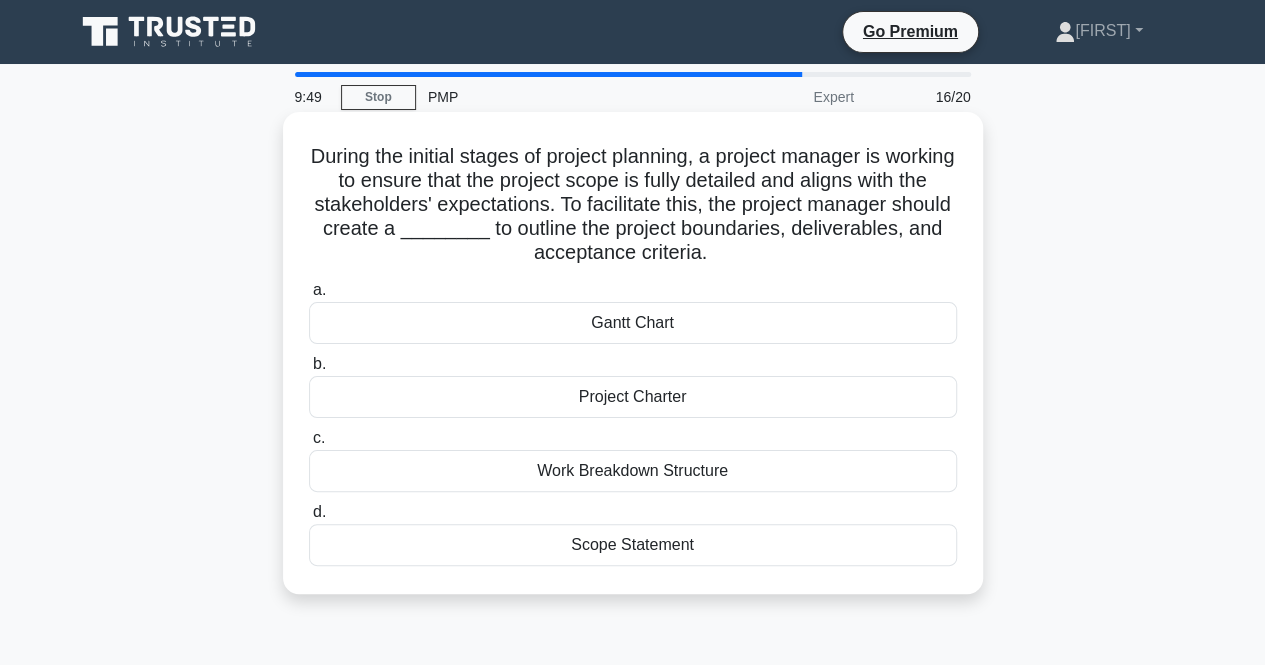 click on "Project Charter" at bounding box center (633, 397) 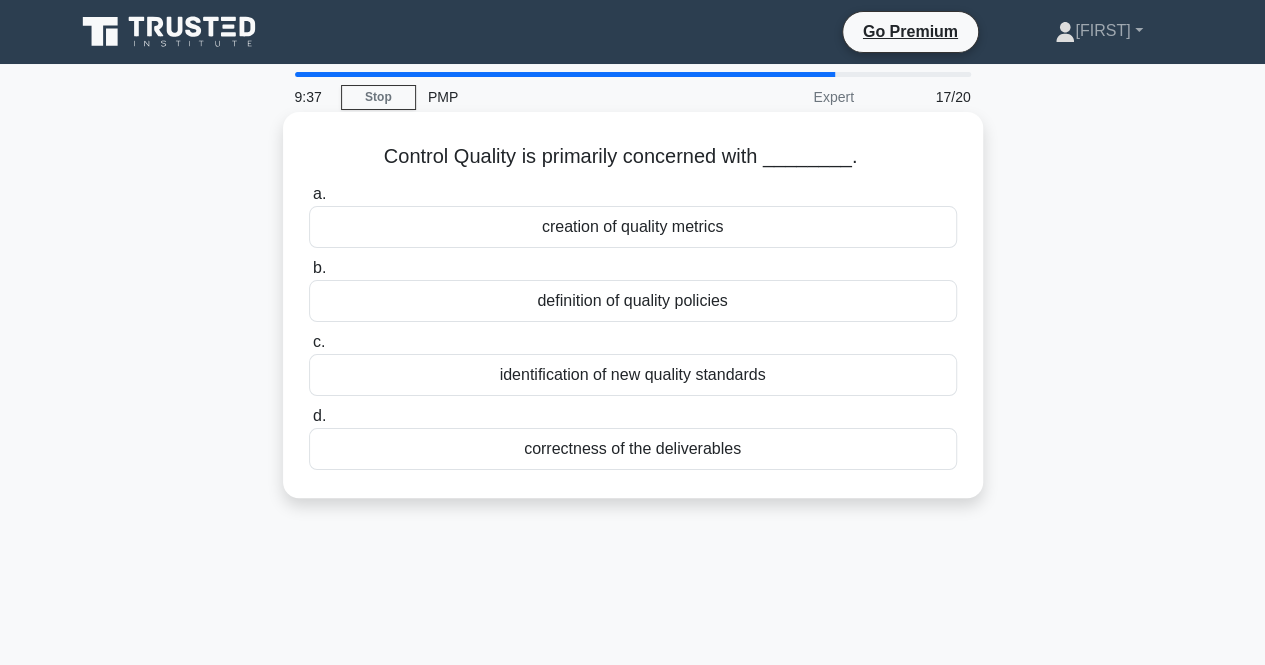 click on "definition of quality policies" at bounding box center (633, 301) 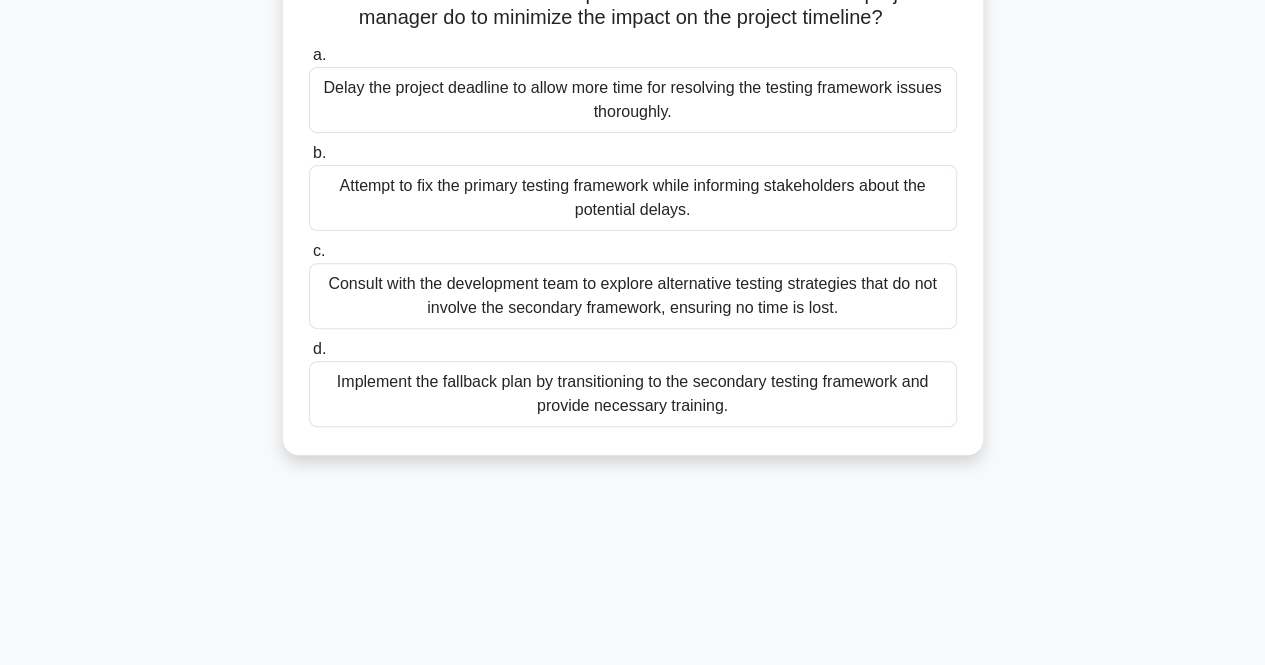 scroll, scrollTop: 236, scrollLeft: 0, axis: vertical 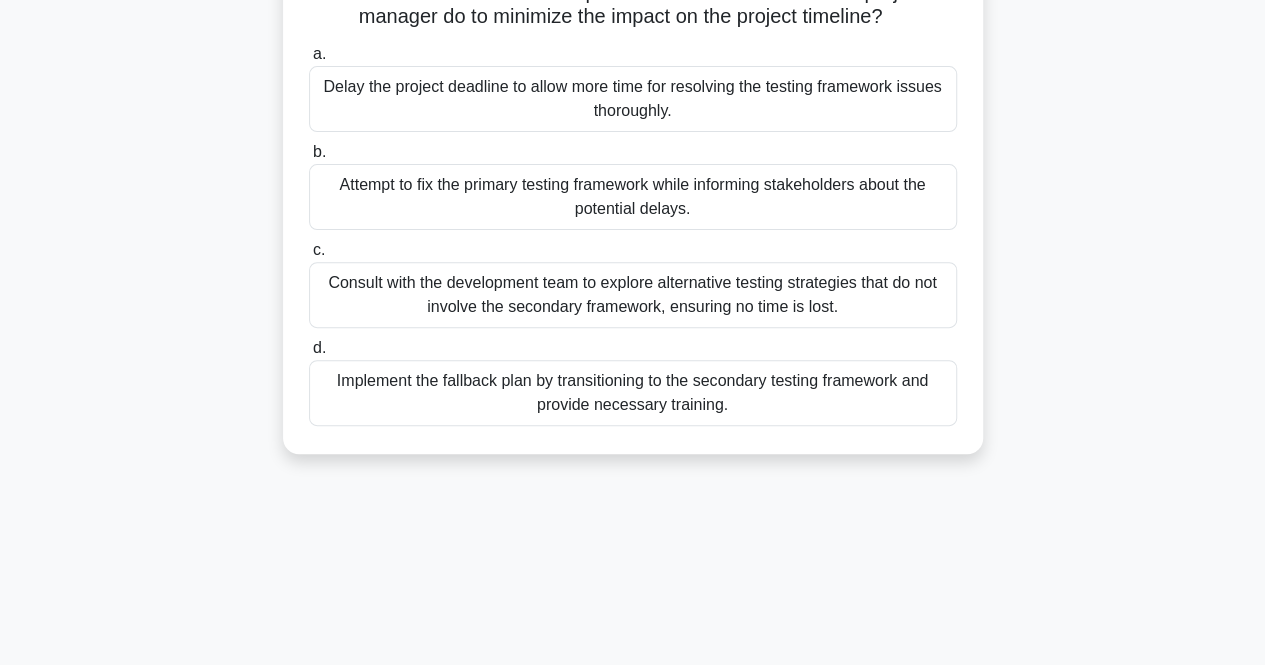 click on "Implement the fallback plan by transitioning to the secondary testing framework and provide necessary training." at bounding box center (633, 393) 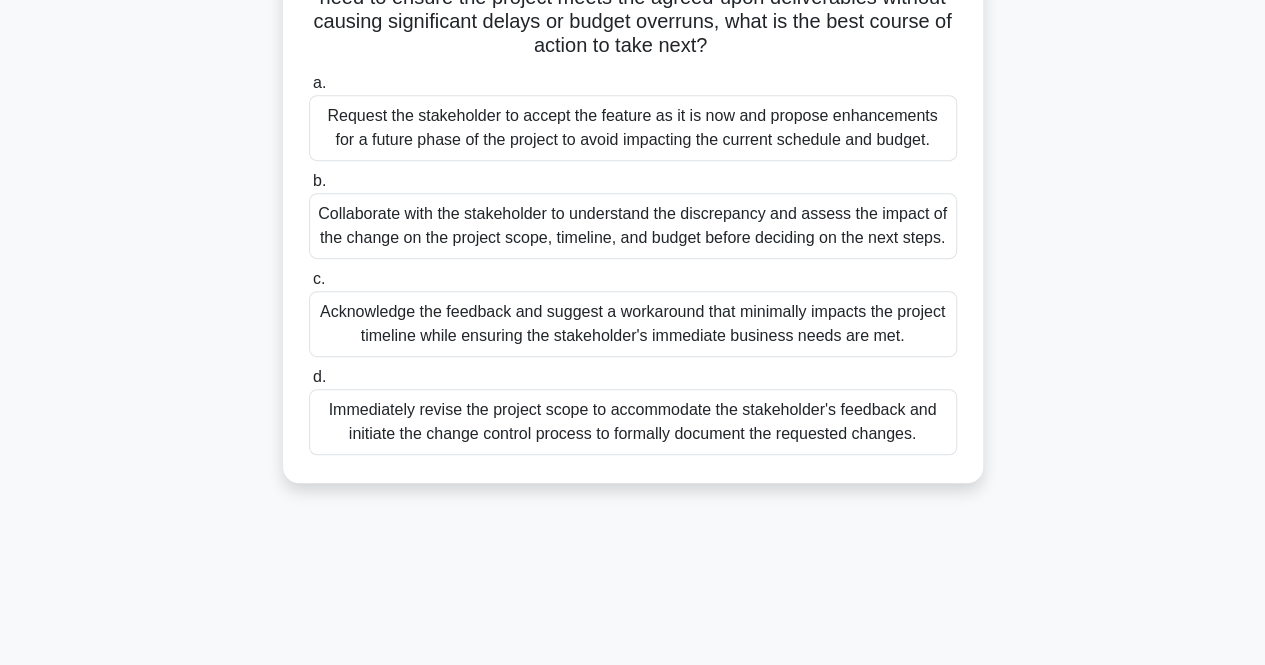 scroll, scrollTop: 401, scrollLeft: 0, axis: vertical 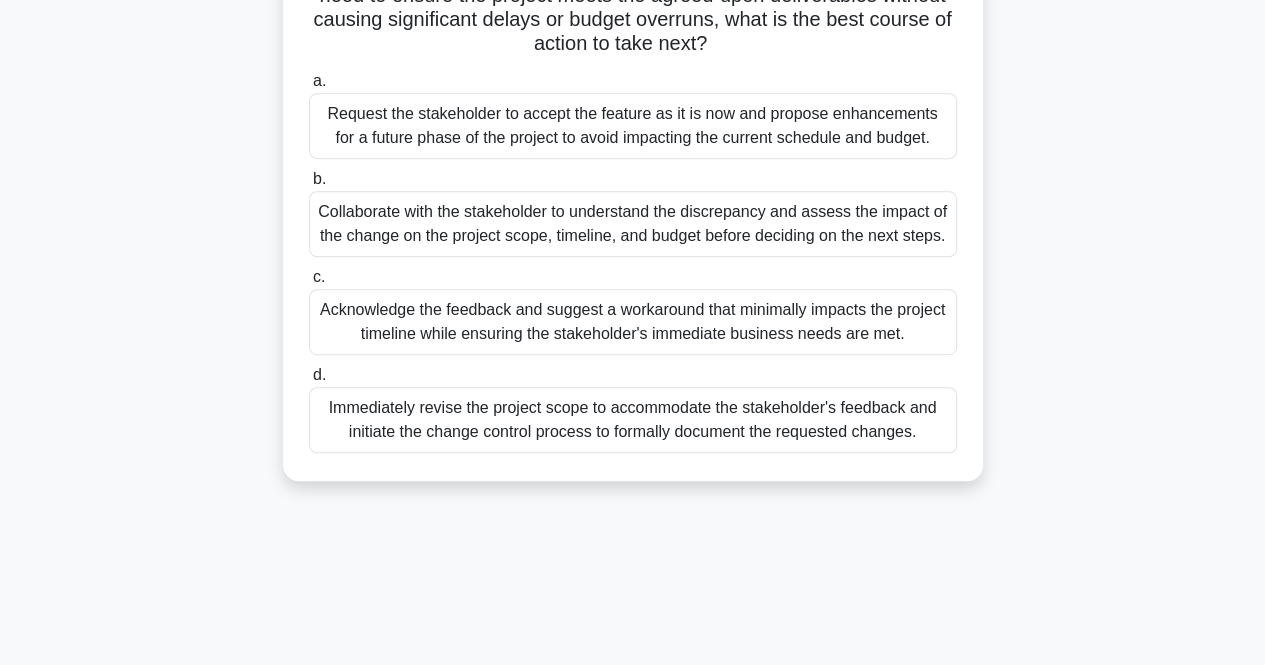 click on "Collaborate with the stakeholder to understand the discrepancy and assess the impact of the change on the project scope, timeline, and budget before deciding on the next steps." at bounding box center (633, 224) 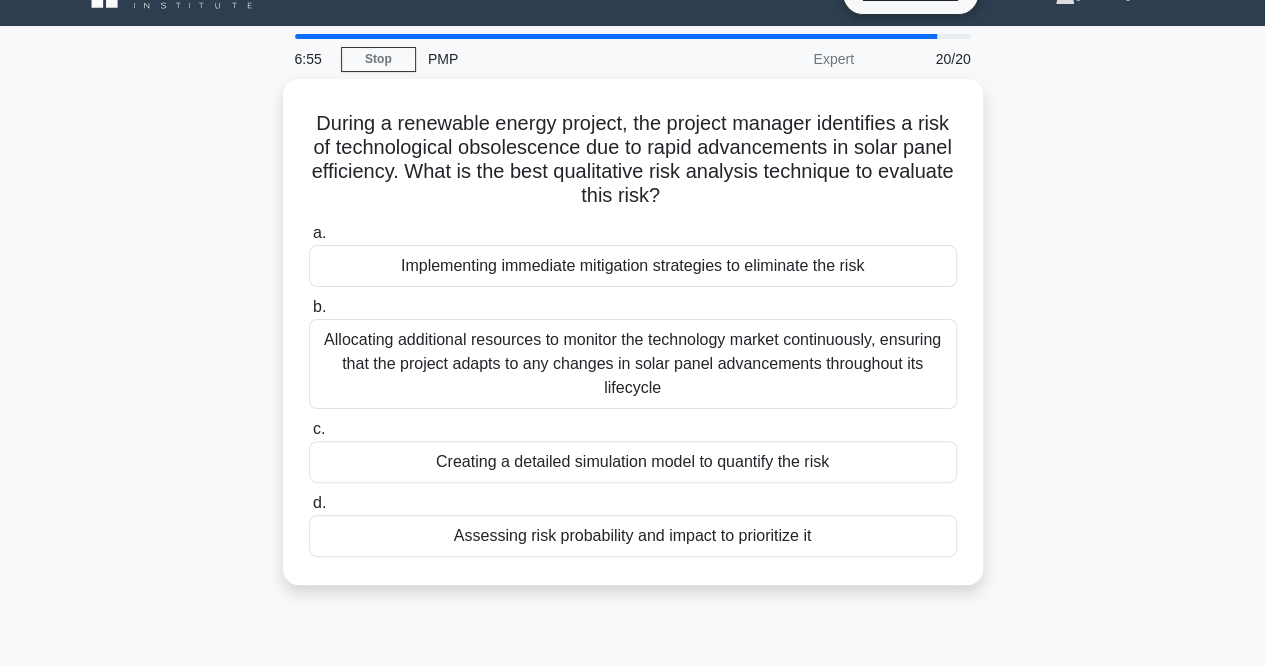 scroll, scrollTop: 0, scrollLeft: 0, axis: both 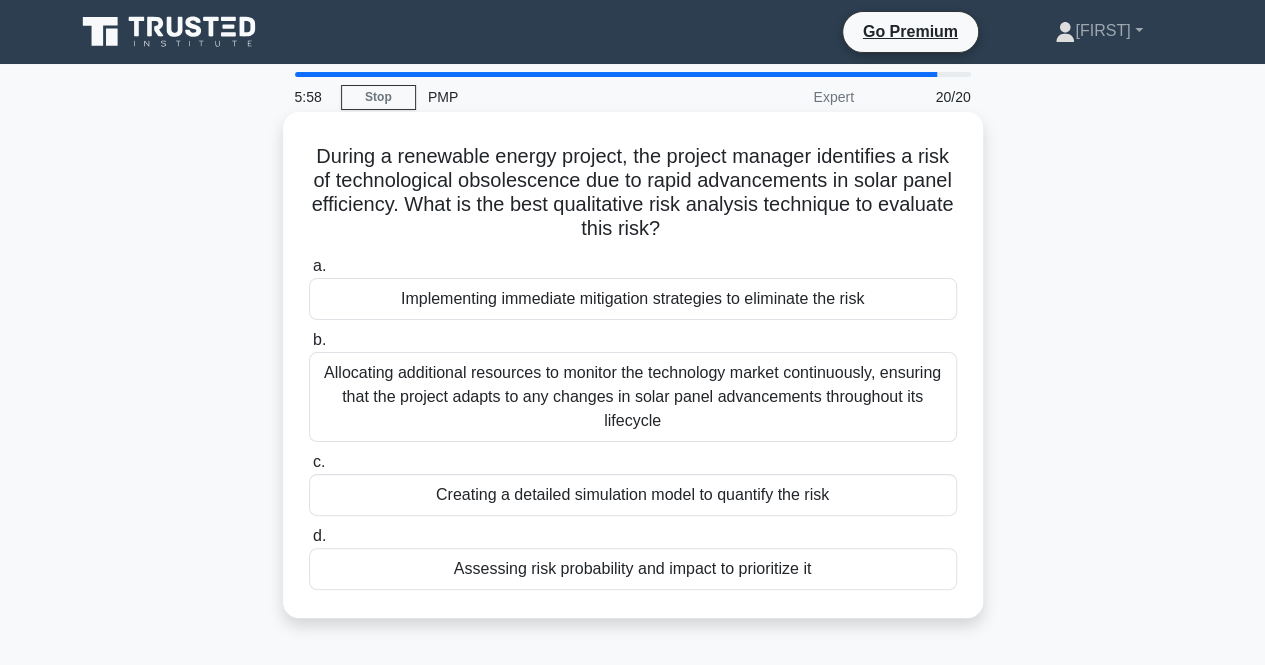click on "Allocating additional resources to monitor the technology market continuously, ensuring that the project adapts to any changes in solar panel advancements throughout its lifecycle" at bounding box center (633, 397) 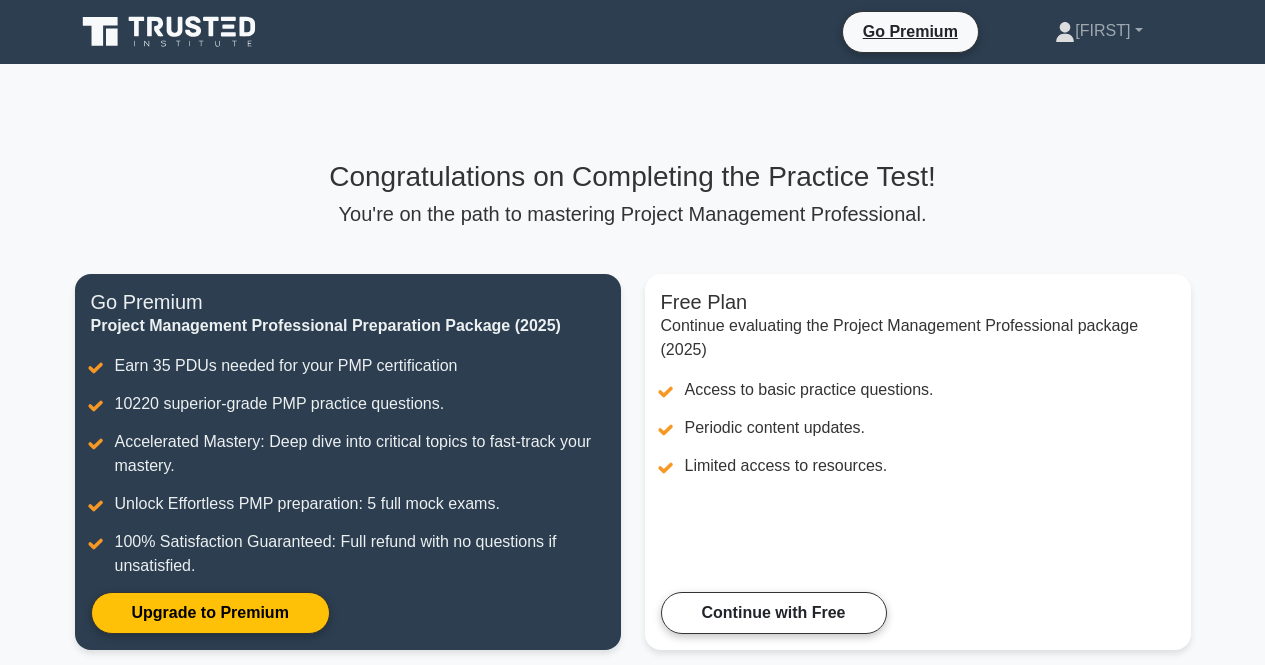 scroll, scrollTop: 0, scrollLeft: 0, axis: both 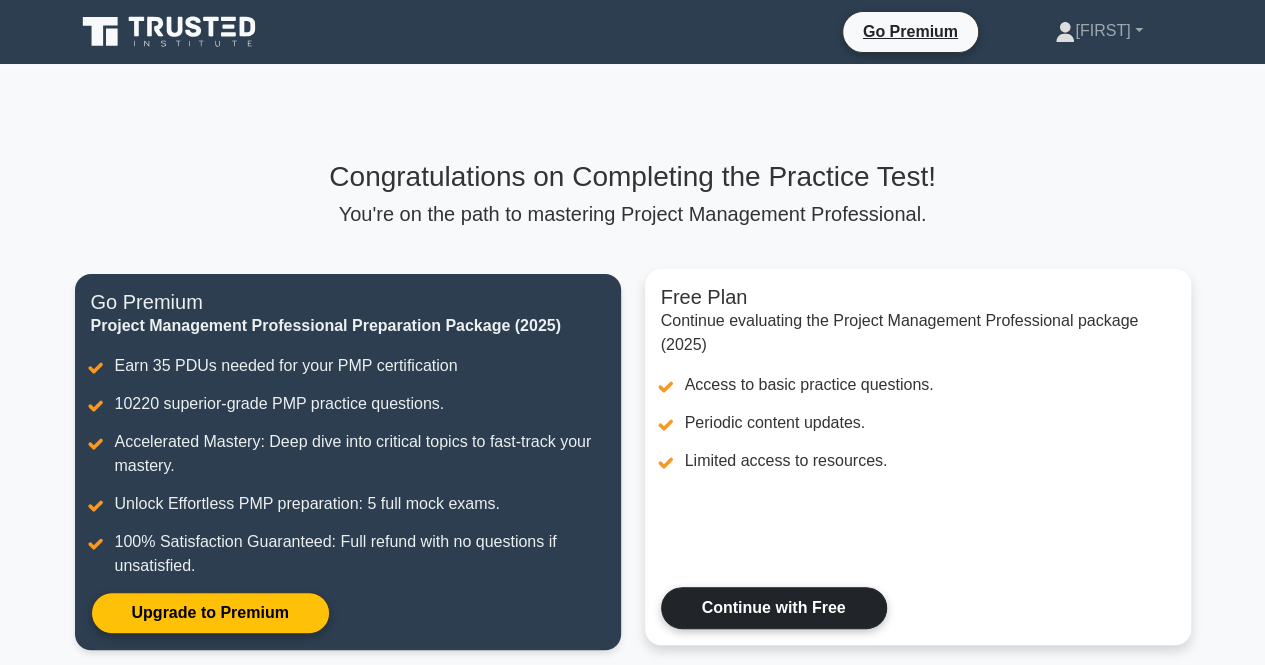 click on "Continue with Free" at bounding box center (774, 608) 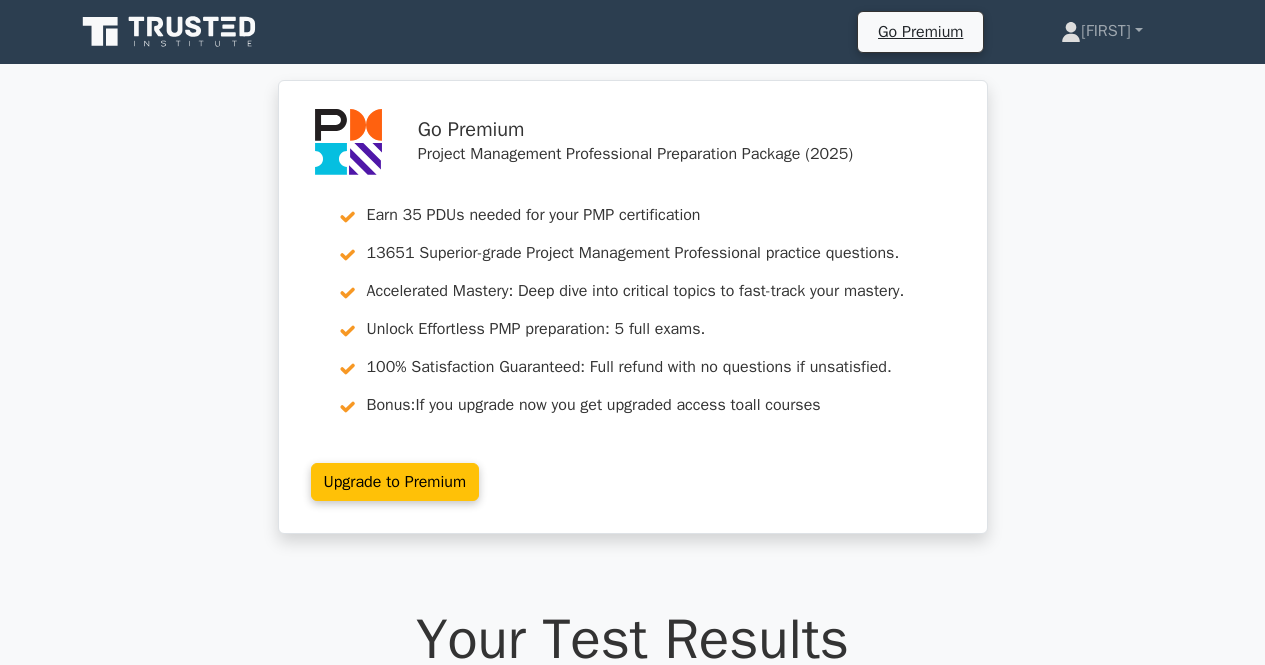 scroll, scrollTop: 0, scrollLeft: 0, axis: both 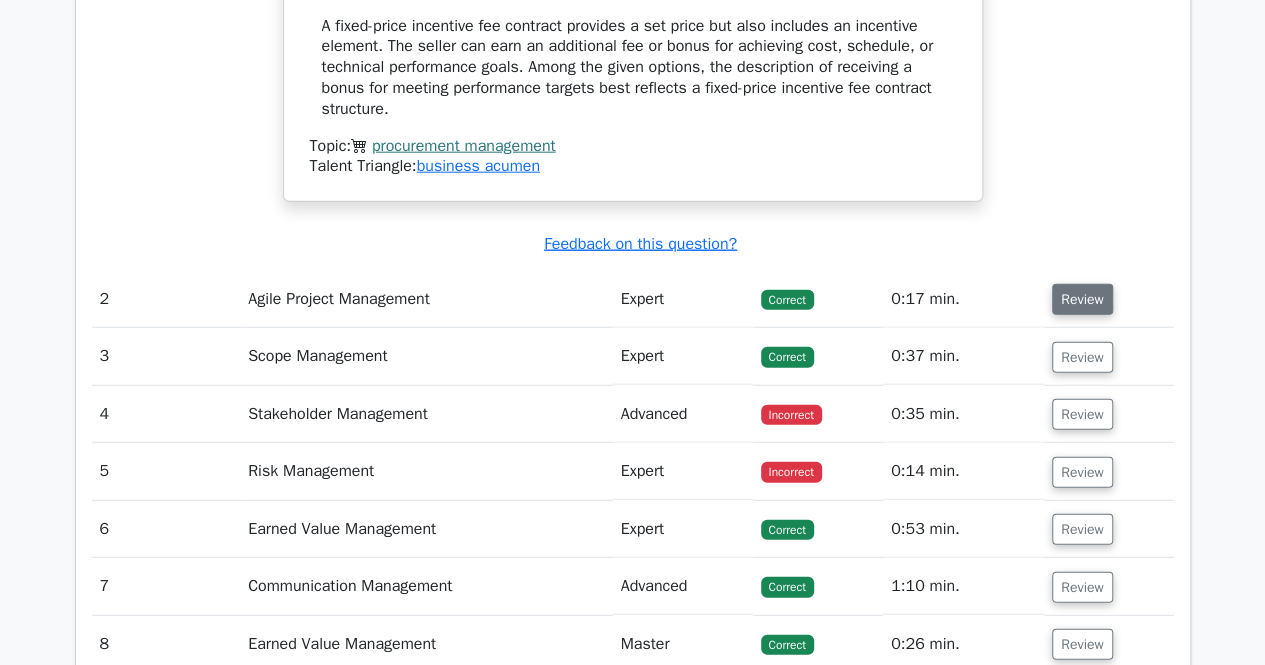 click on "Review" at bounding box center [1082, 299] 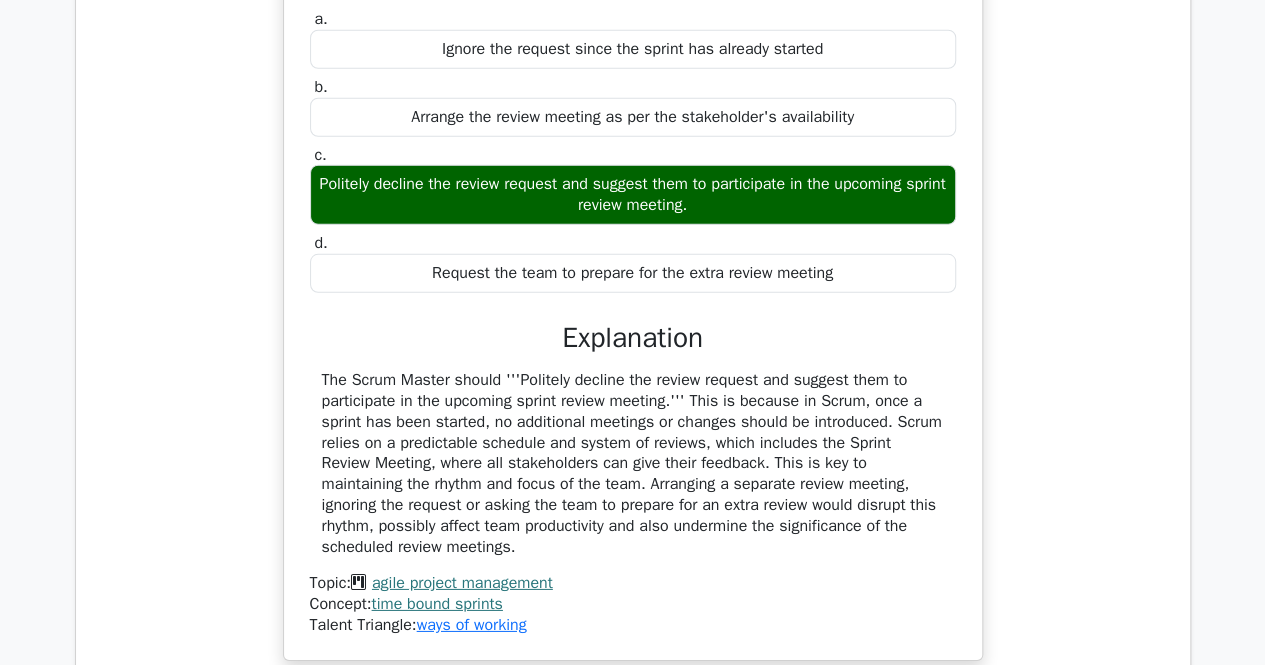scroll, scrollTop: 2837, scrollLeft: 0, axis: vertical 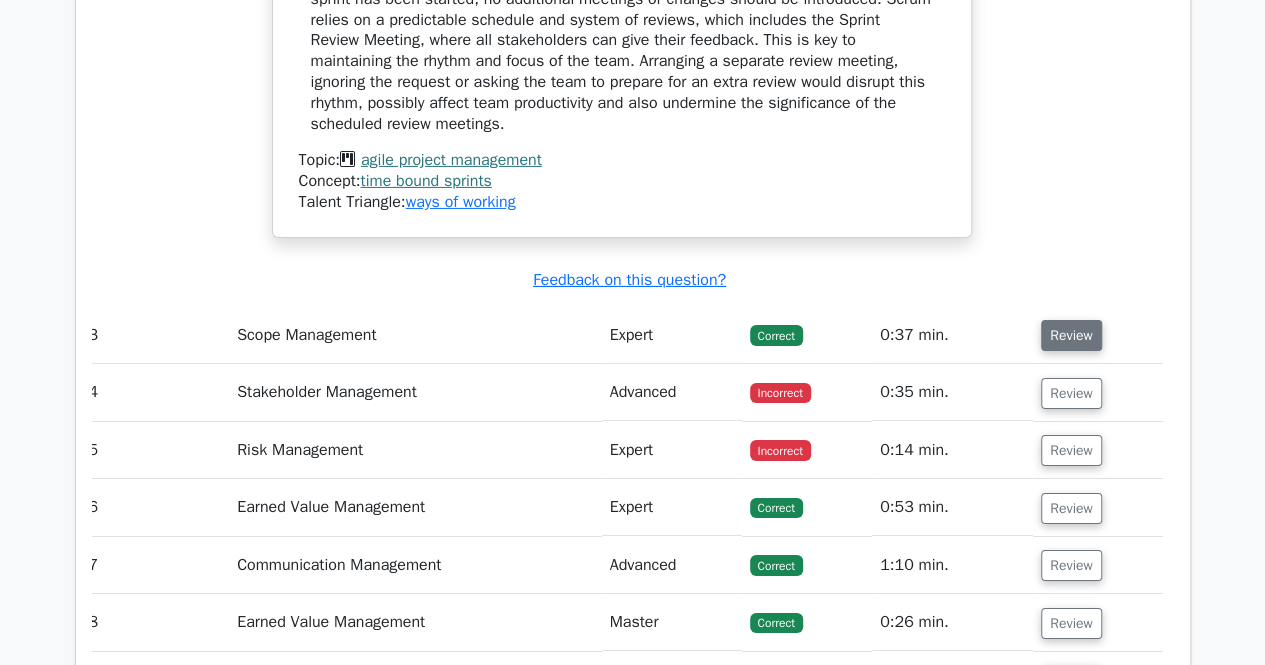 click on "Review" at bounding box center (1071, 335) 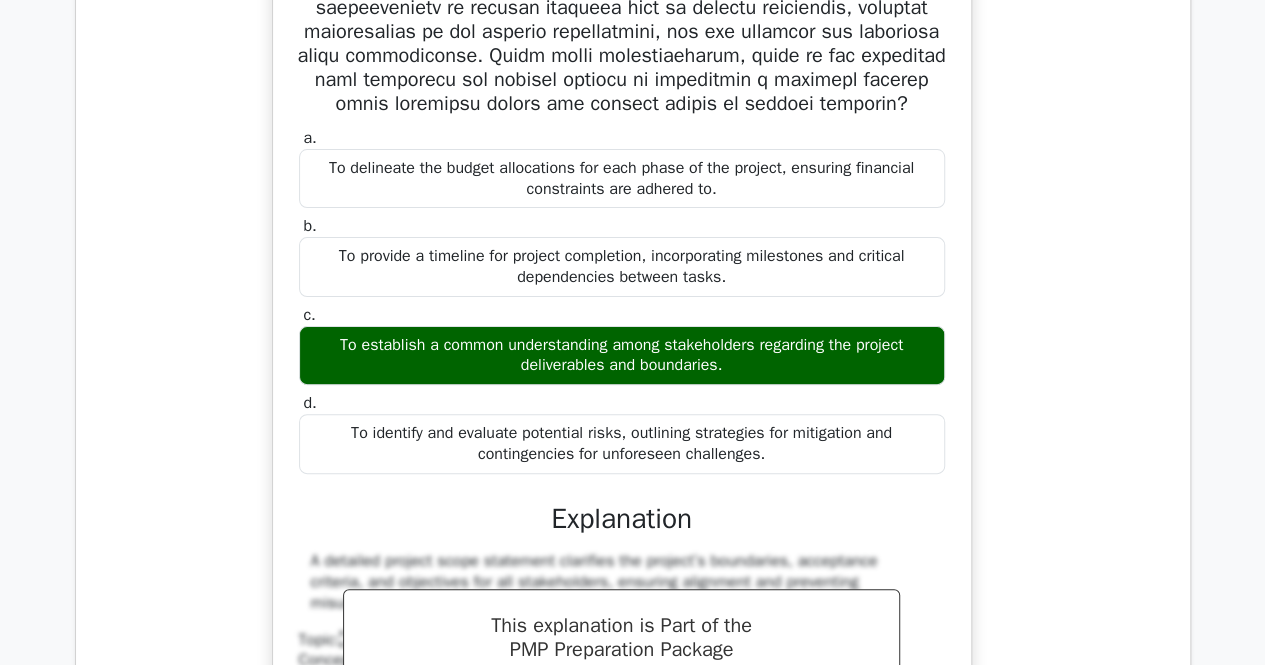 scroll, scrollTop: 3901, scrollLeft: 0, axis: vertical 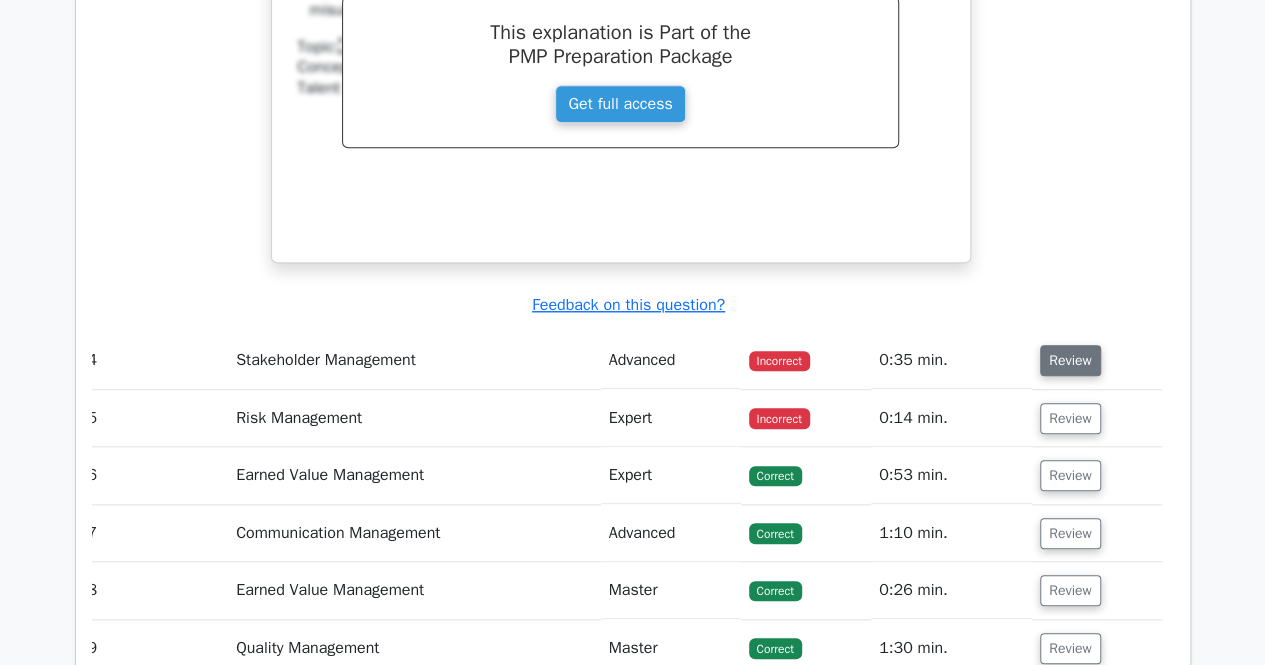 click on "Review" at bounding box center [1070, 360] 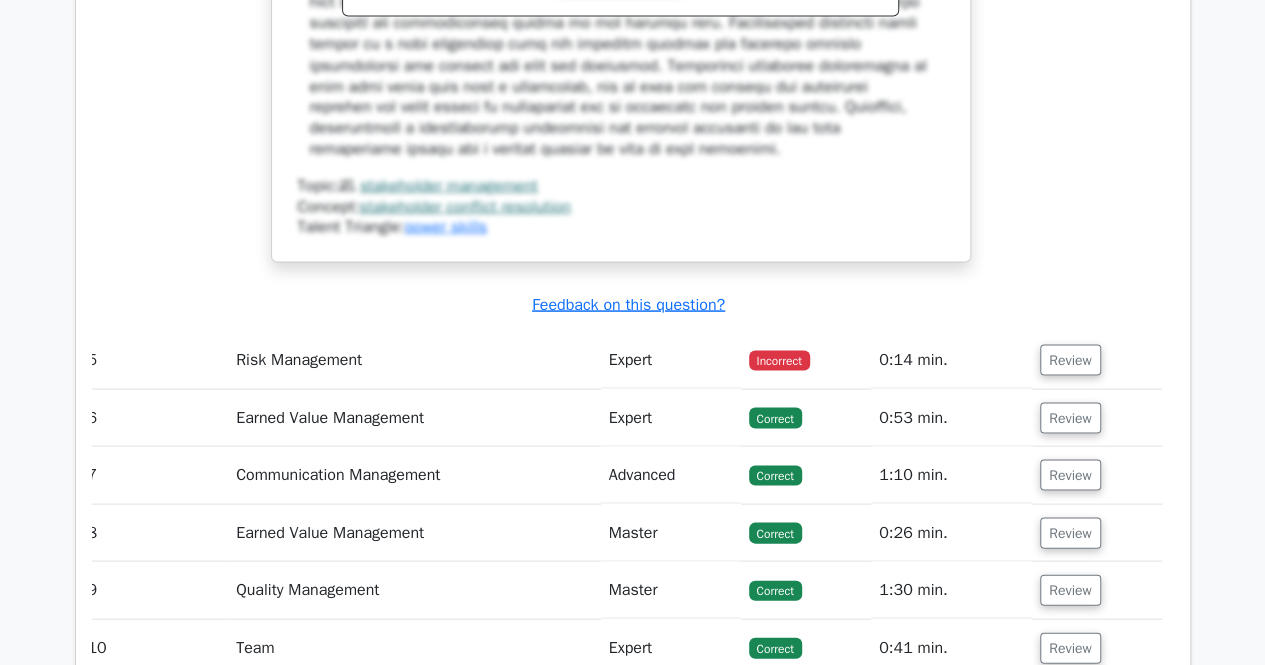 scroll, scrollTop: 5635, scrollLeft: 0, axis: vertical 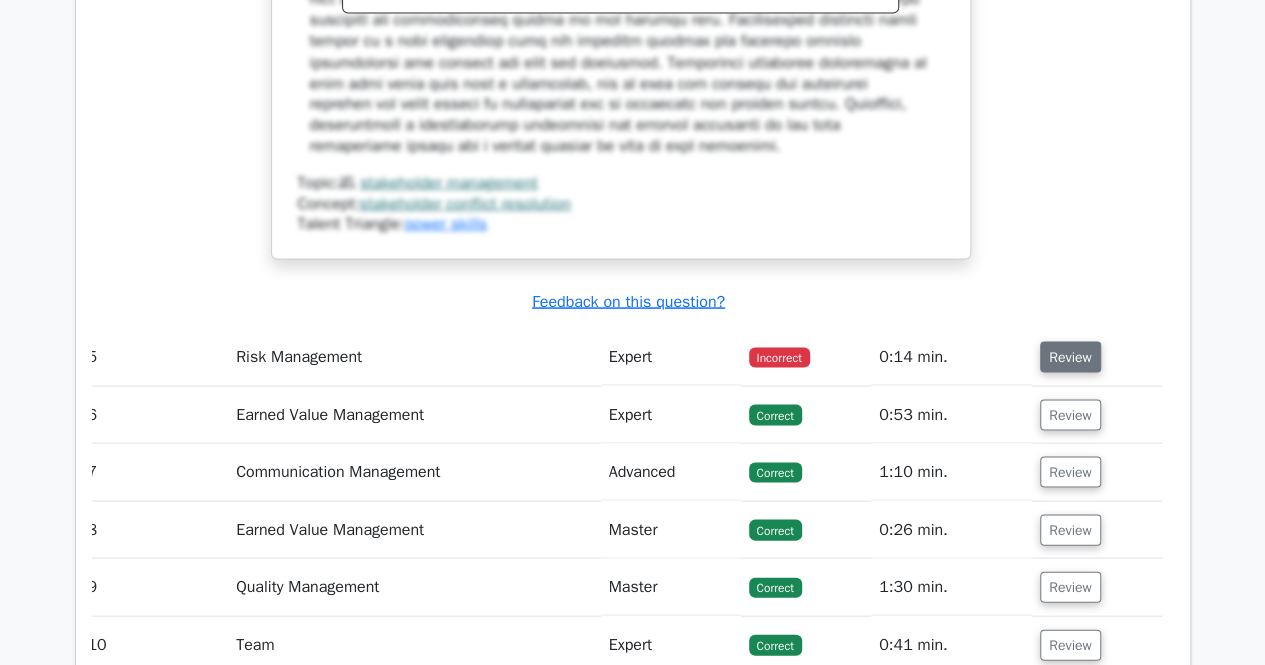 click on "Review" at bounding box center [1070, 356] 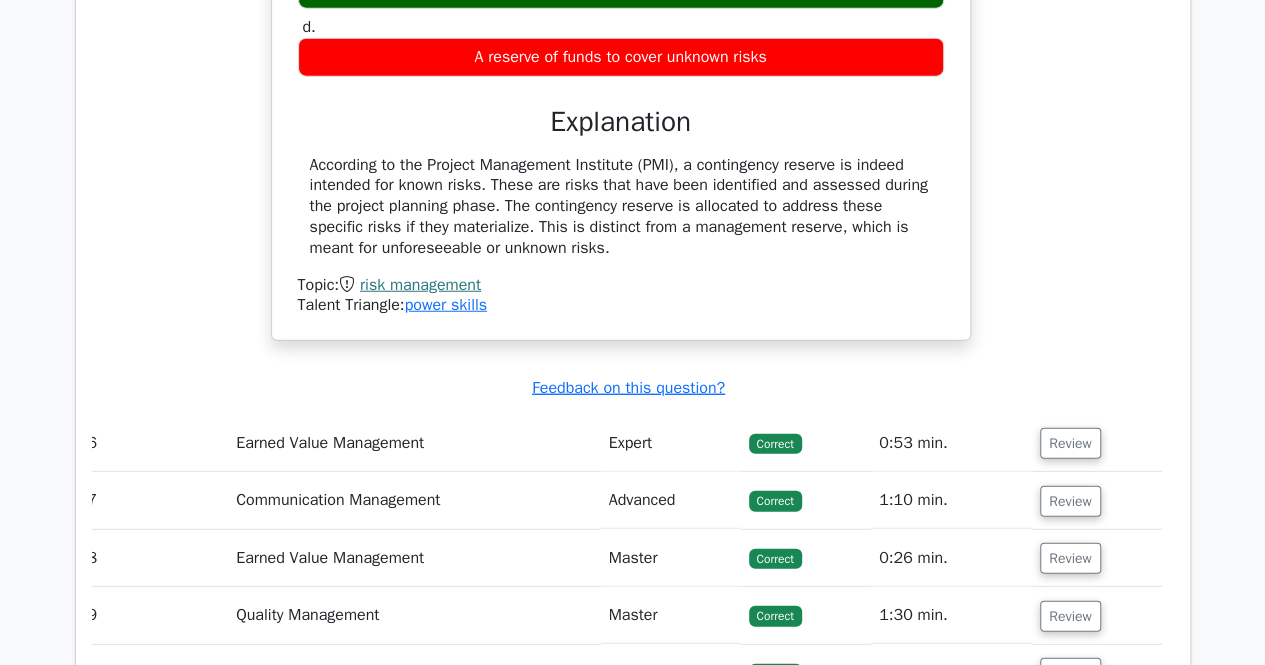 scroll, scrollTop: 6290, scrollLeft: 0, axis: vertical 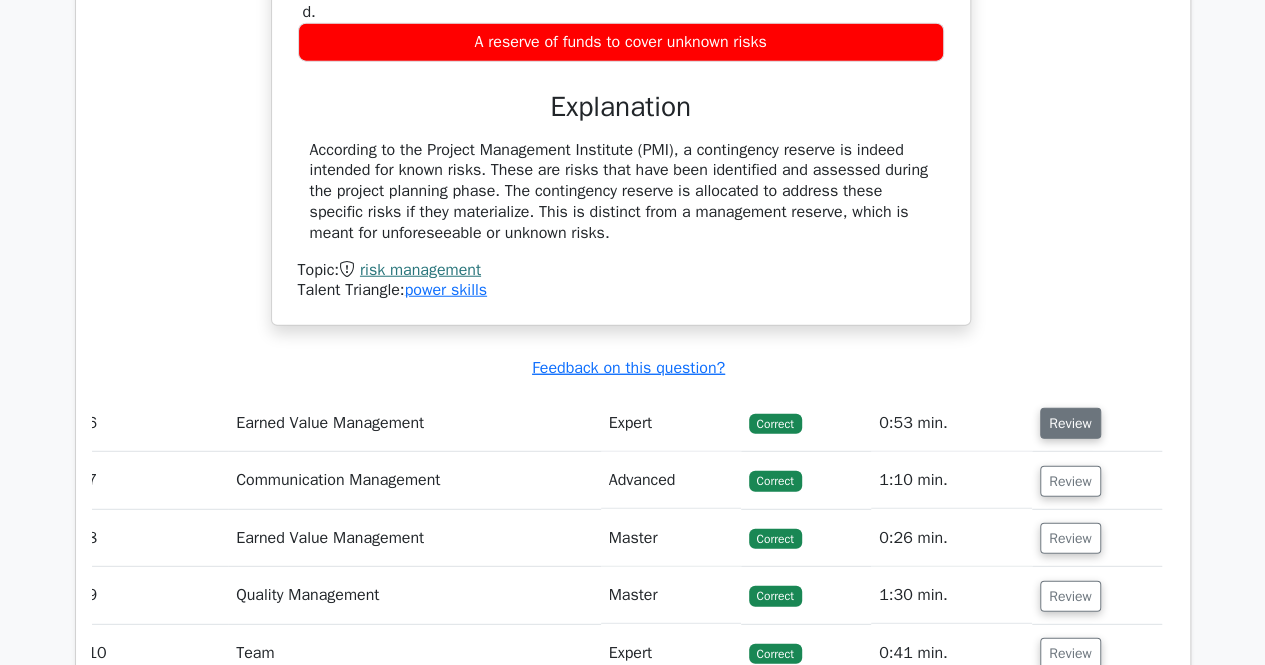 click on "Review" at bounding box center (1070, 423) 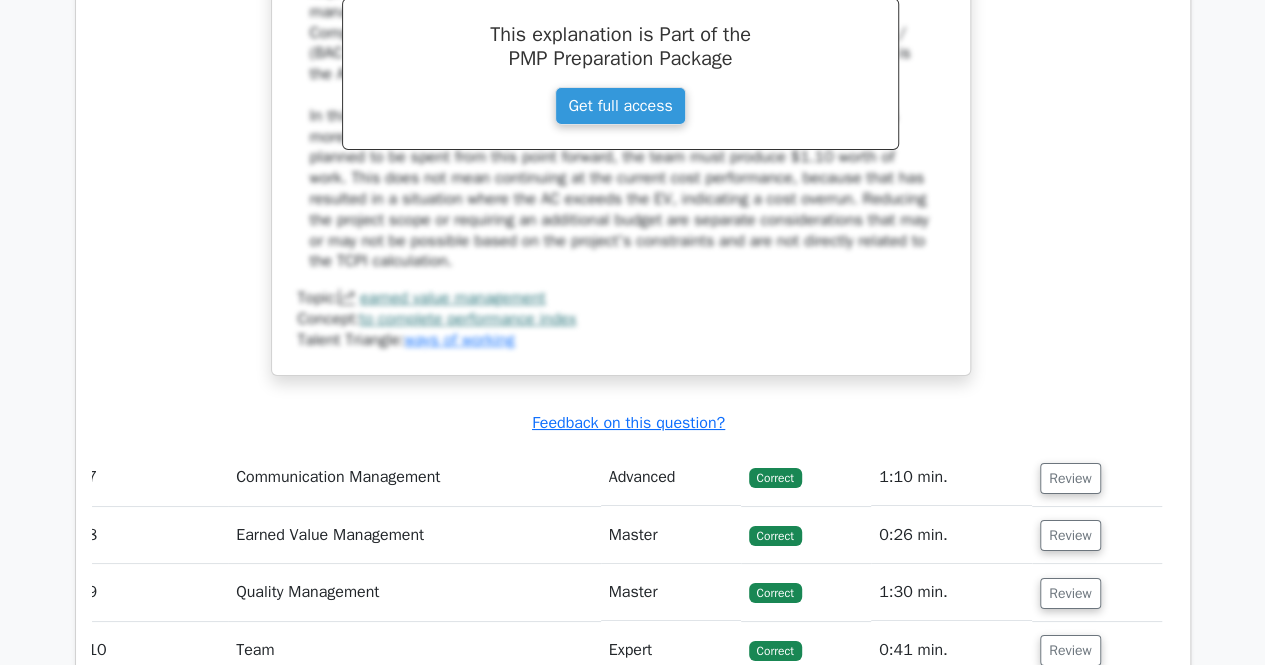 scroll, scrollTop: 7433, scrollLeft: 0, axis: vertical 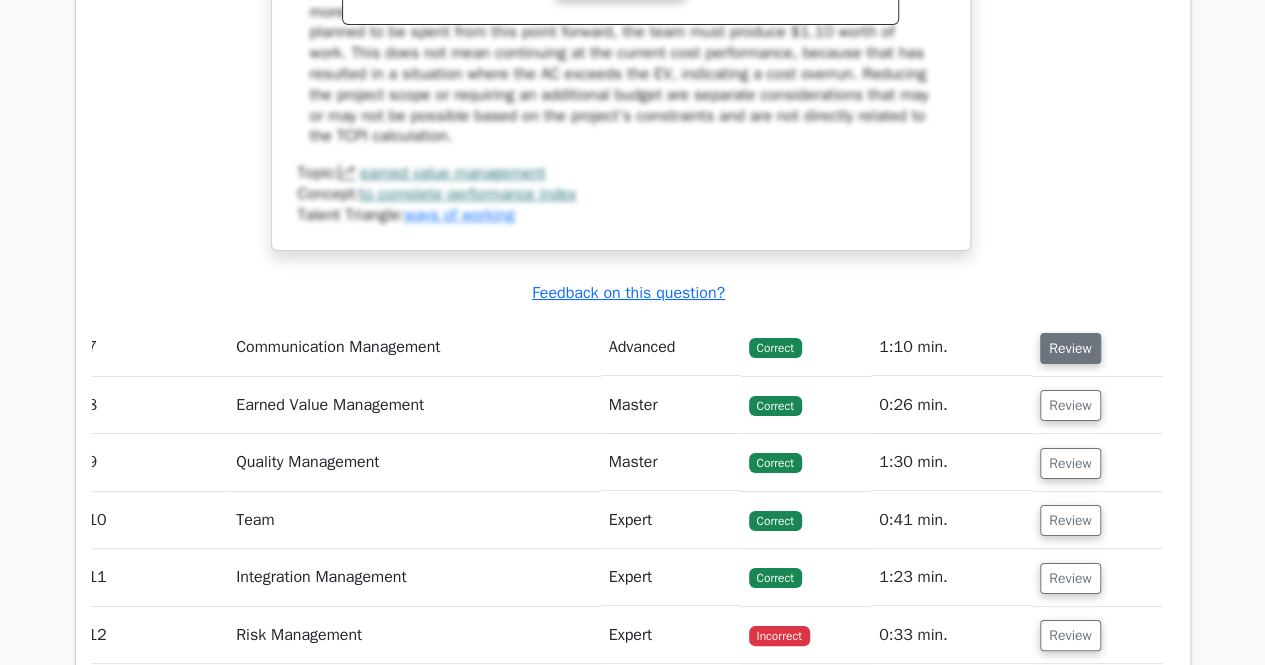 click on "Review" at bounding box center [1070, 348] 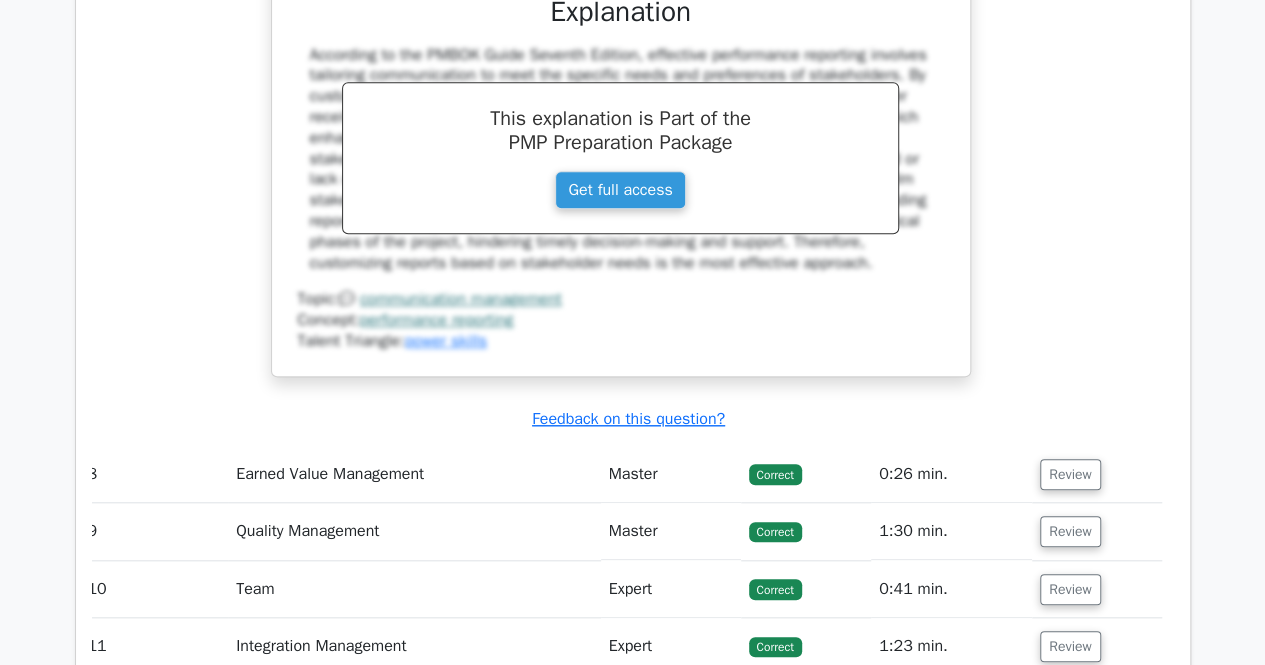 scroll, scrollTop: 8311, scrollLeft: 0, axis: vertical 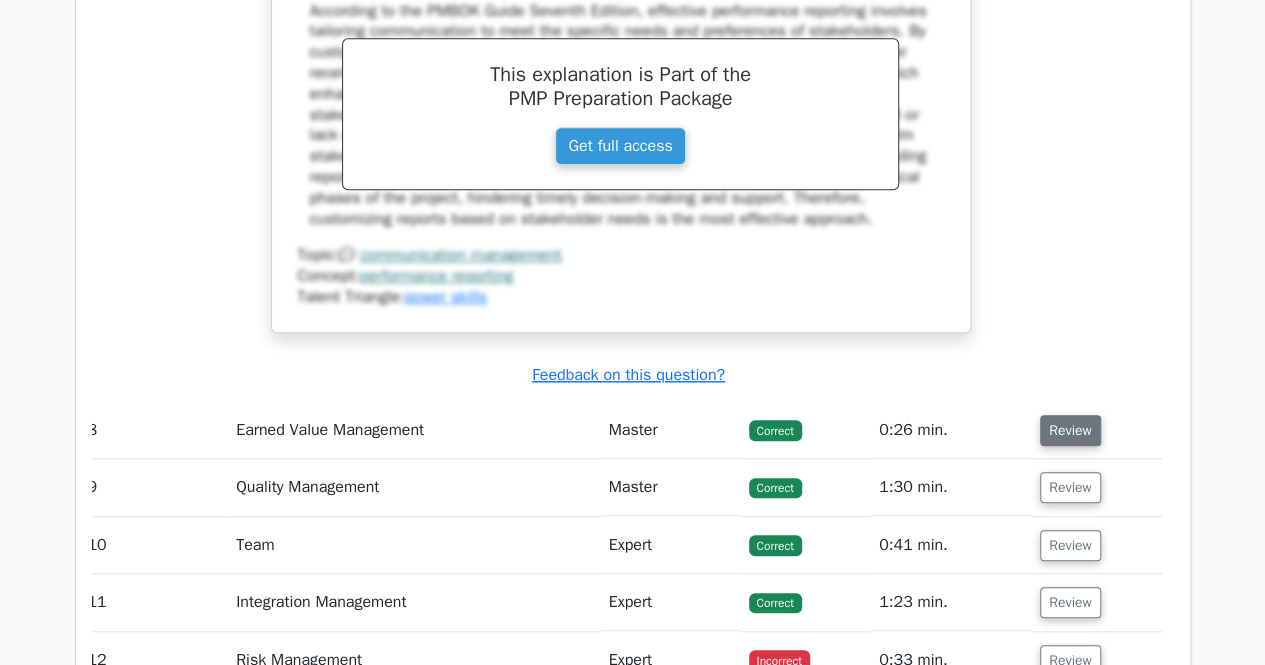 click on "Review" at bounding box center (1070, 430) 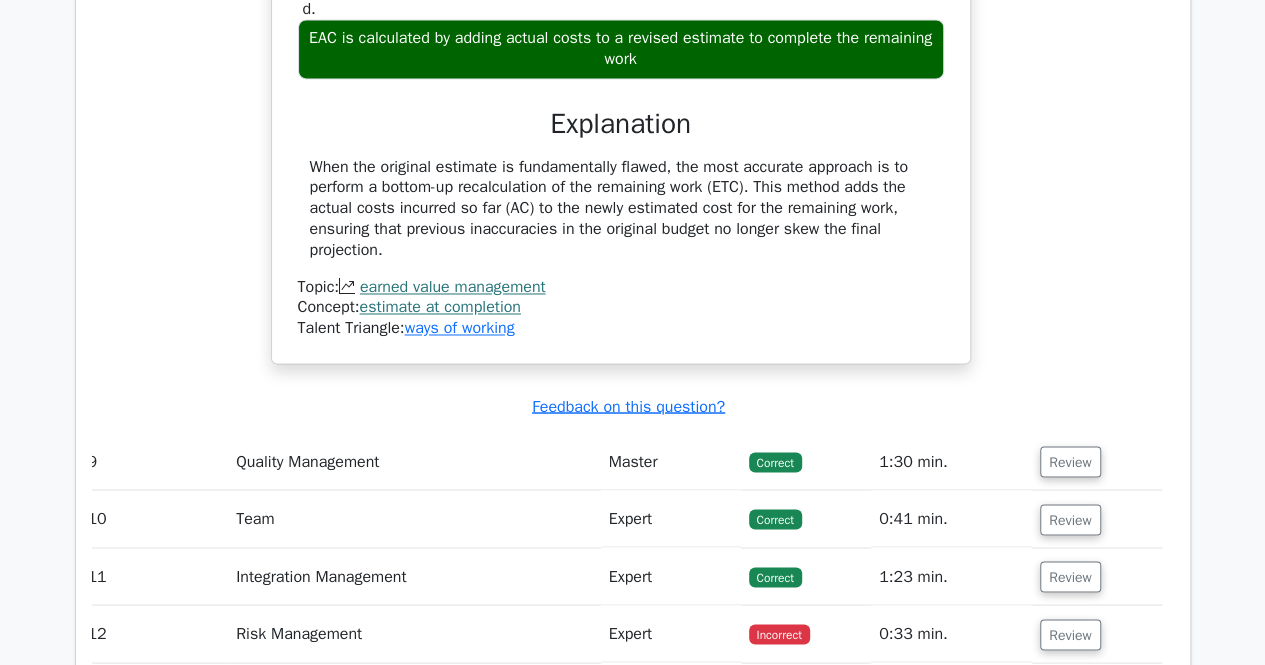 scroll, scrollTop: 9113, scrollLeft: 0, axis: vertical 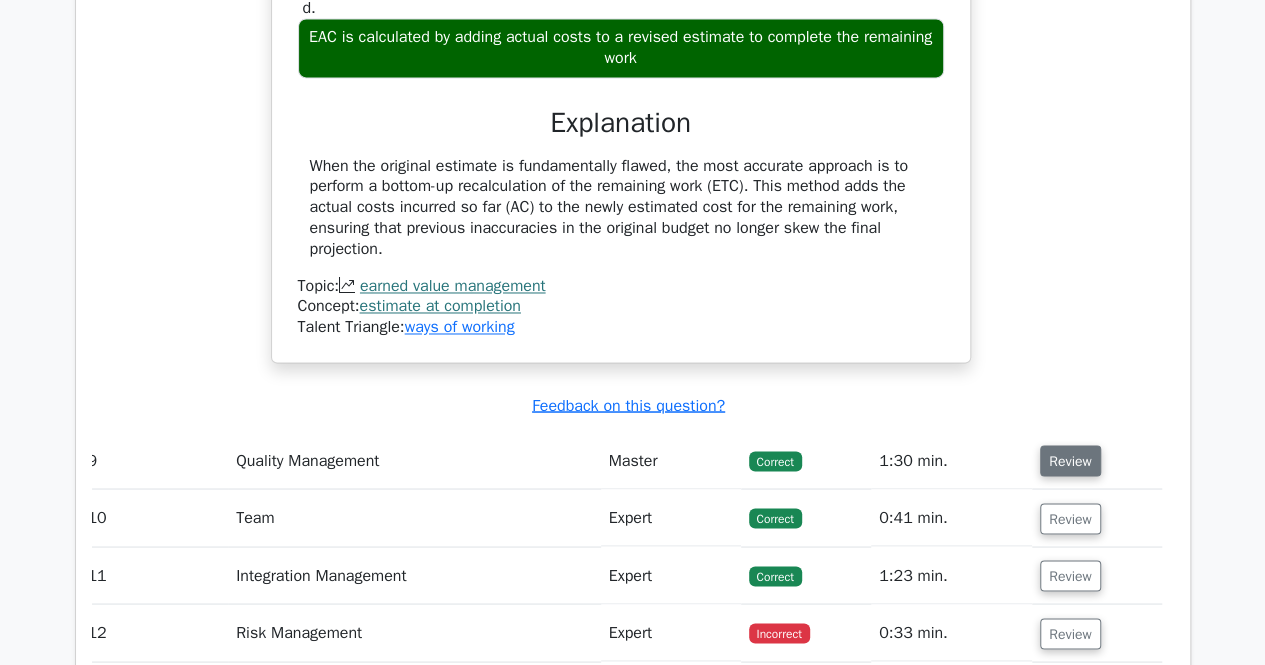 click on "Review" at bounding box center [1070, 460] 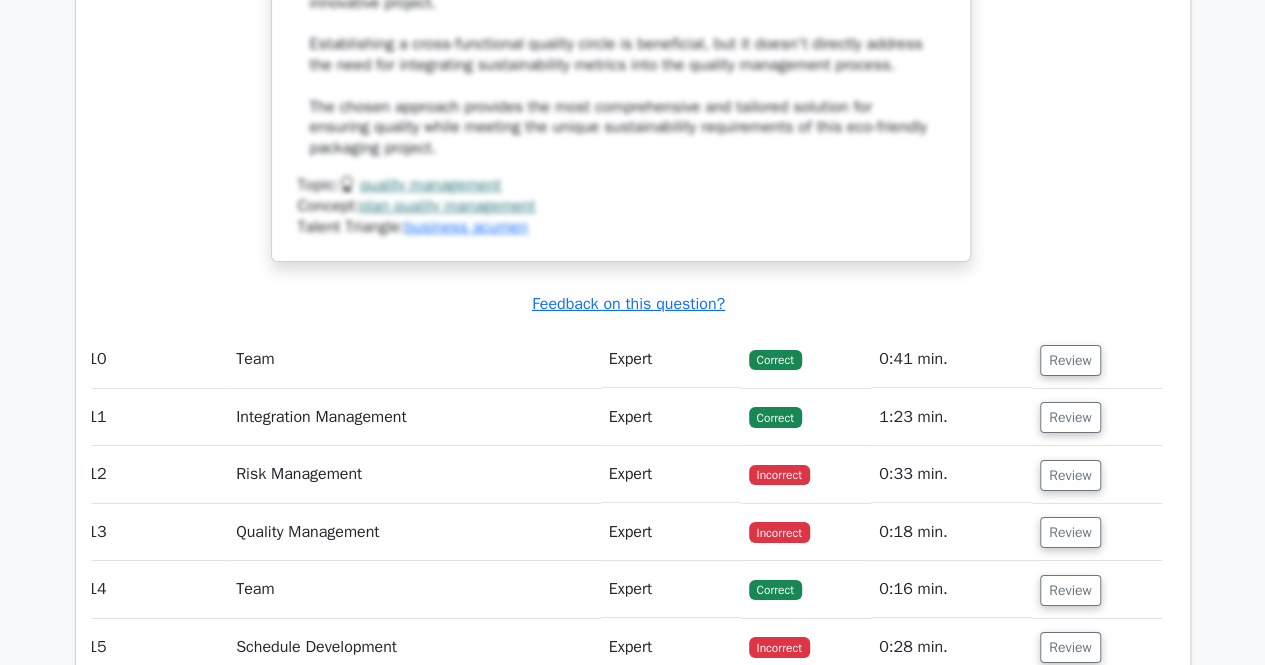 scroll, scrollTop: 10760, scrollLeft: 0, axis: vertical 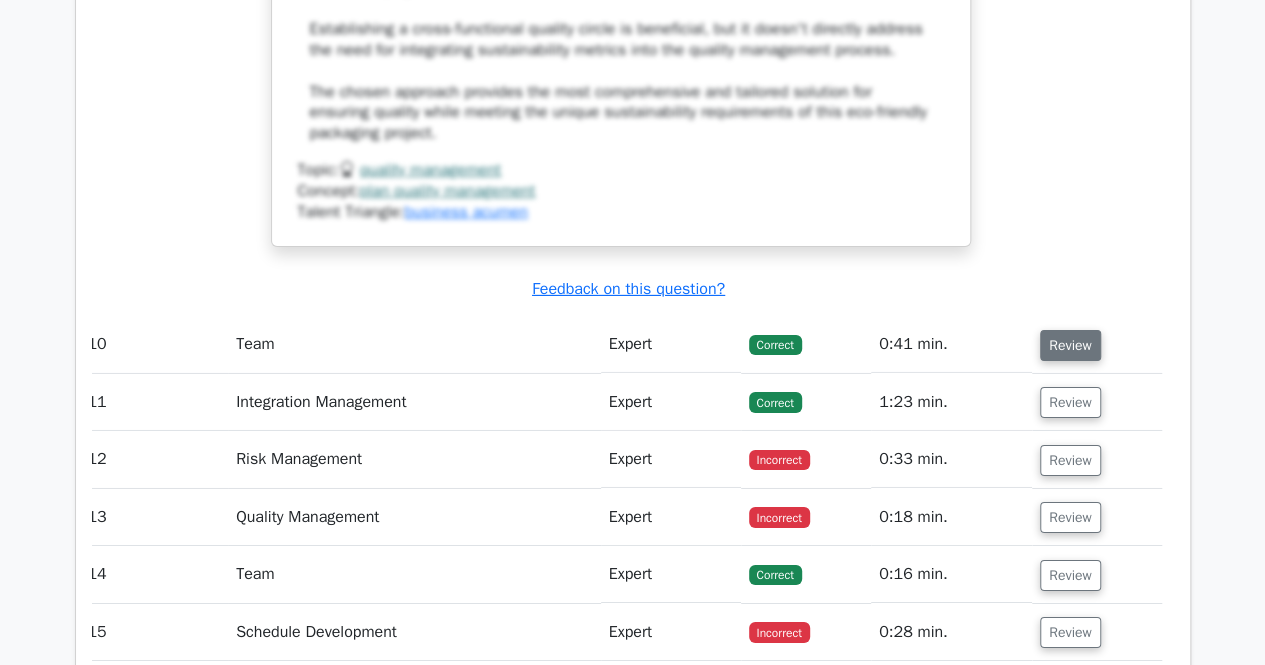click on "Review" at bounding box center (1070, 345) 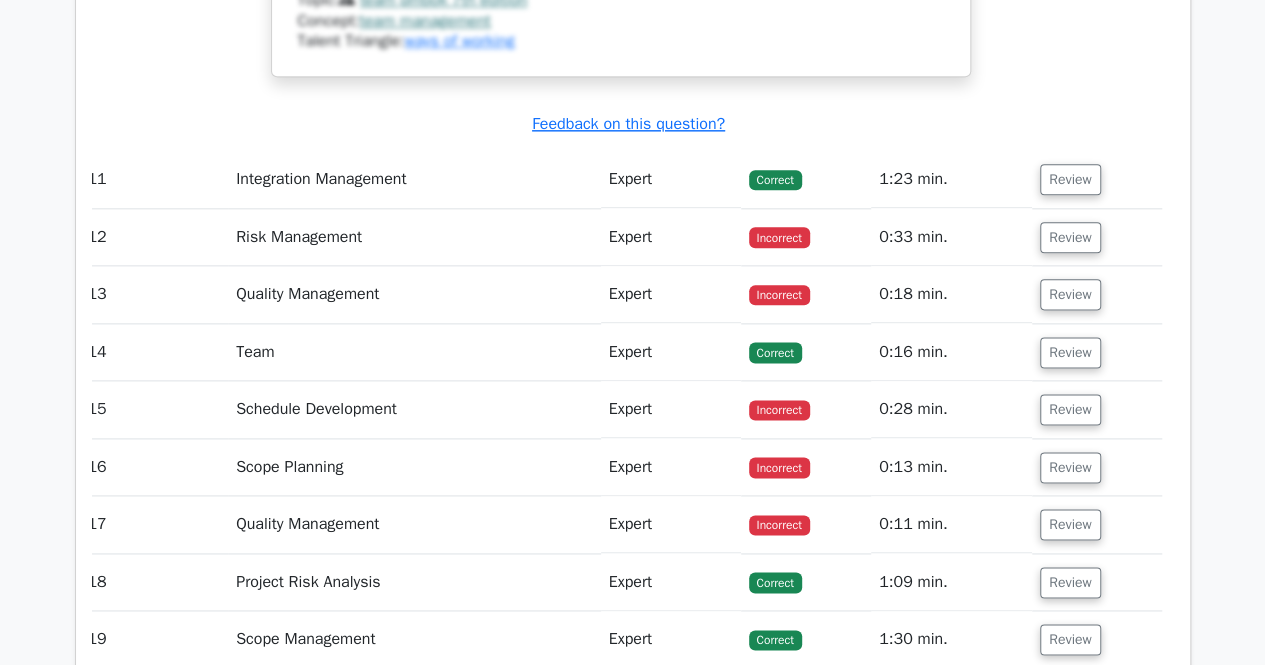 scroll, scrollTop: 12506, scrollLeft: 0, axis: vertical 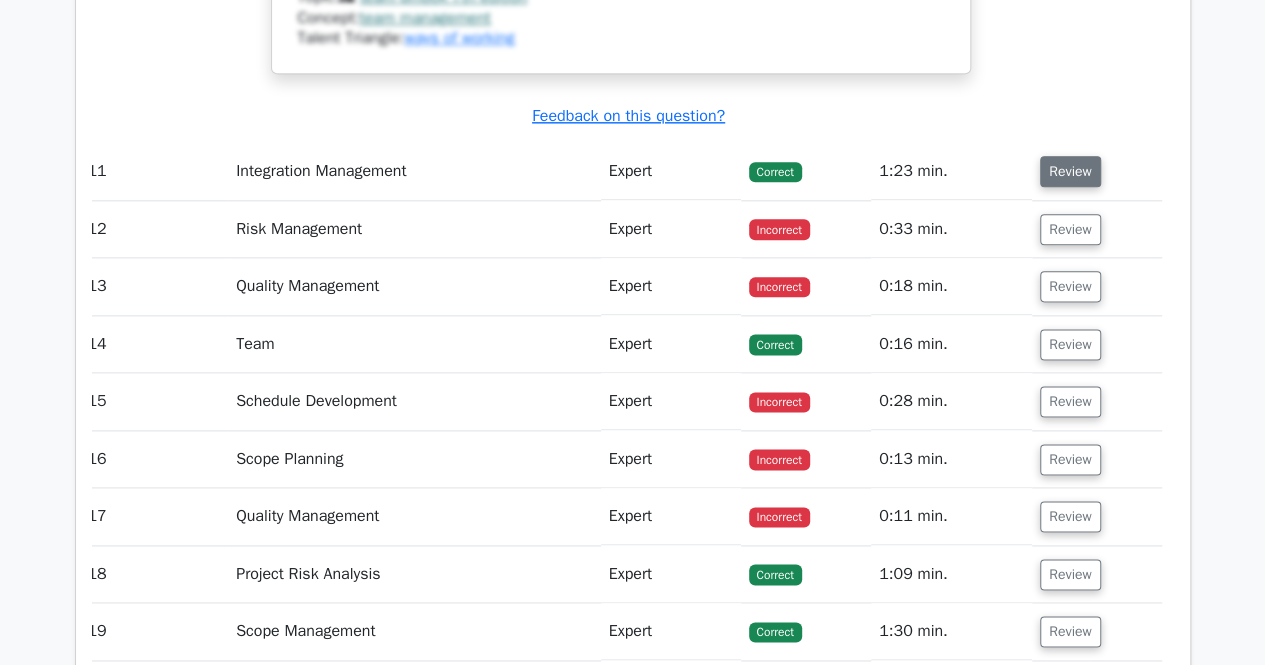 click on "Review" at bounding box center [1070, 171] 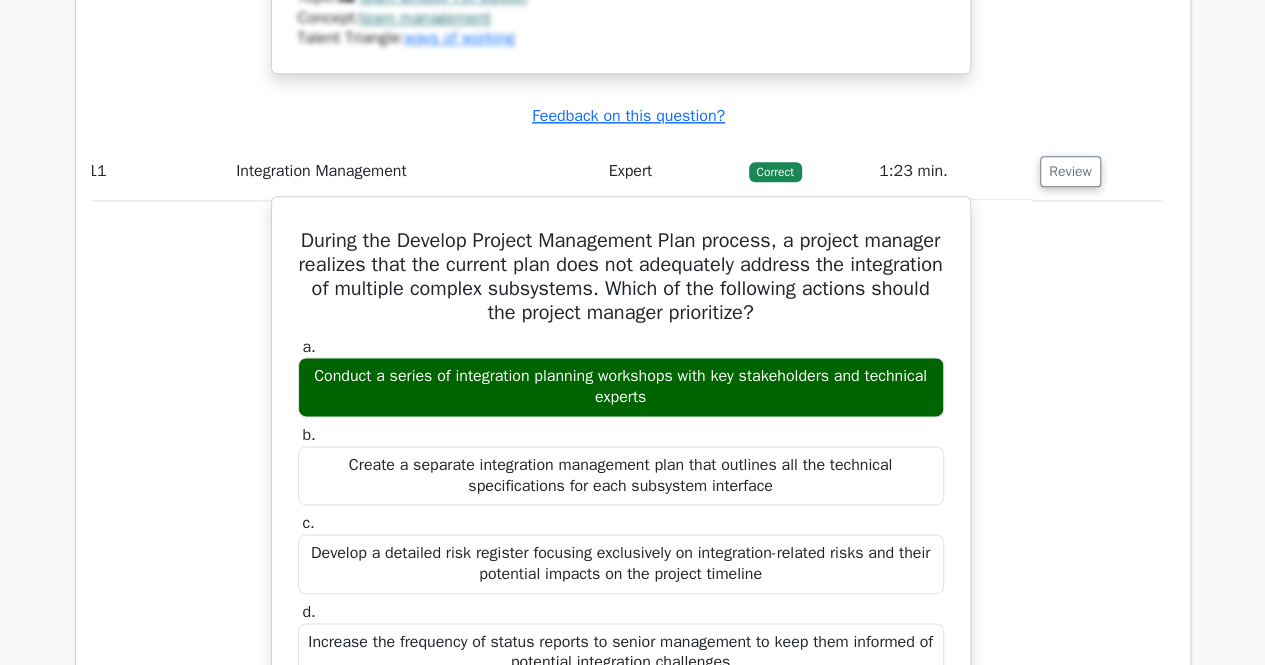 type 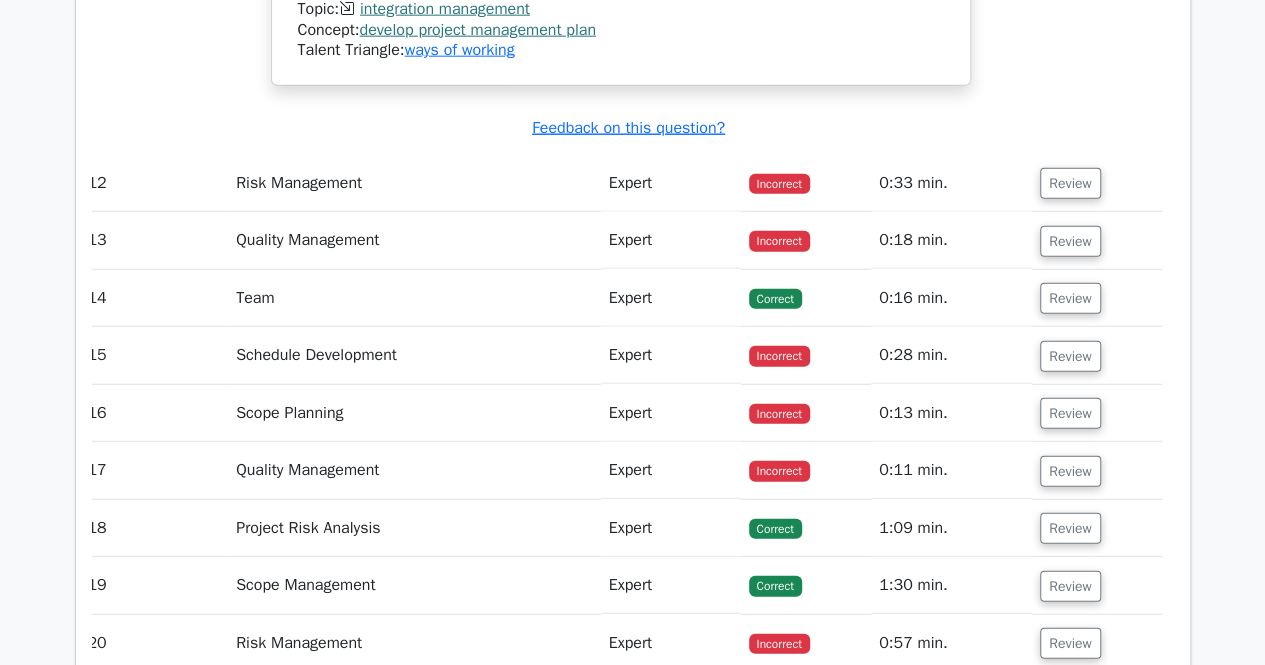 scroll, scrollTop: 13889, scrollLeft: 0, axis: vertical 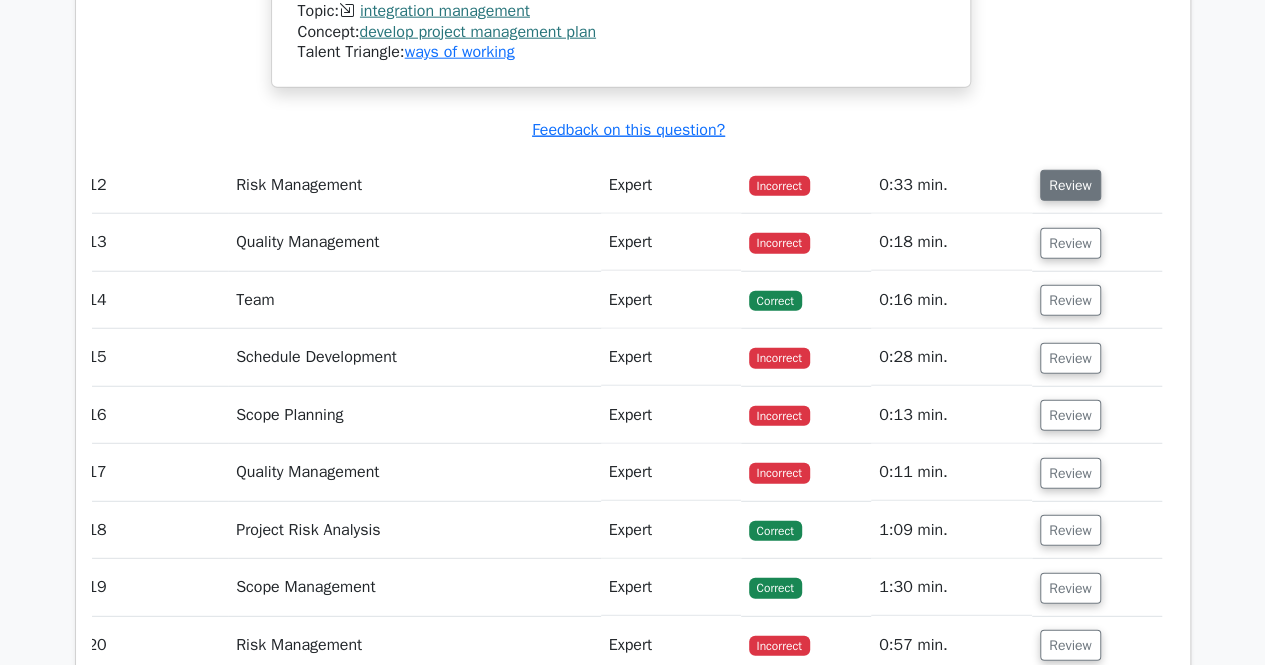 click on "Review" at bounding box center (1070, 185) 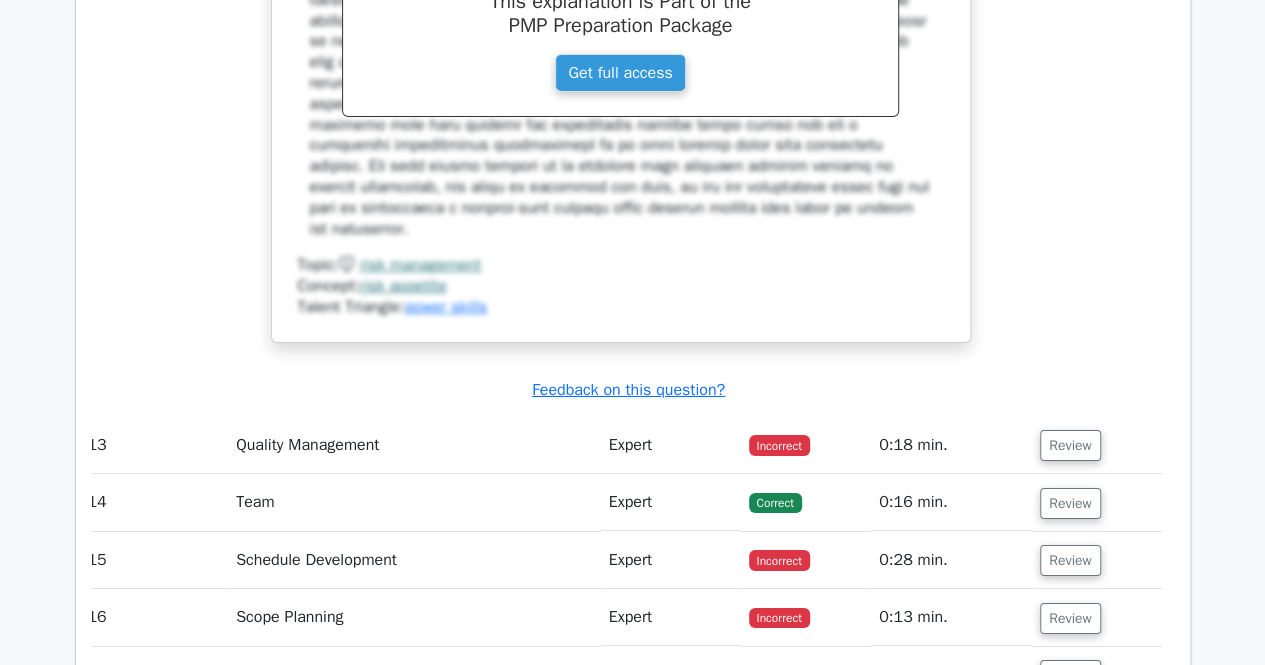 scroll, scrollTop: 14659, scrollLeft: 0, axis: vertical 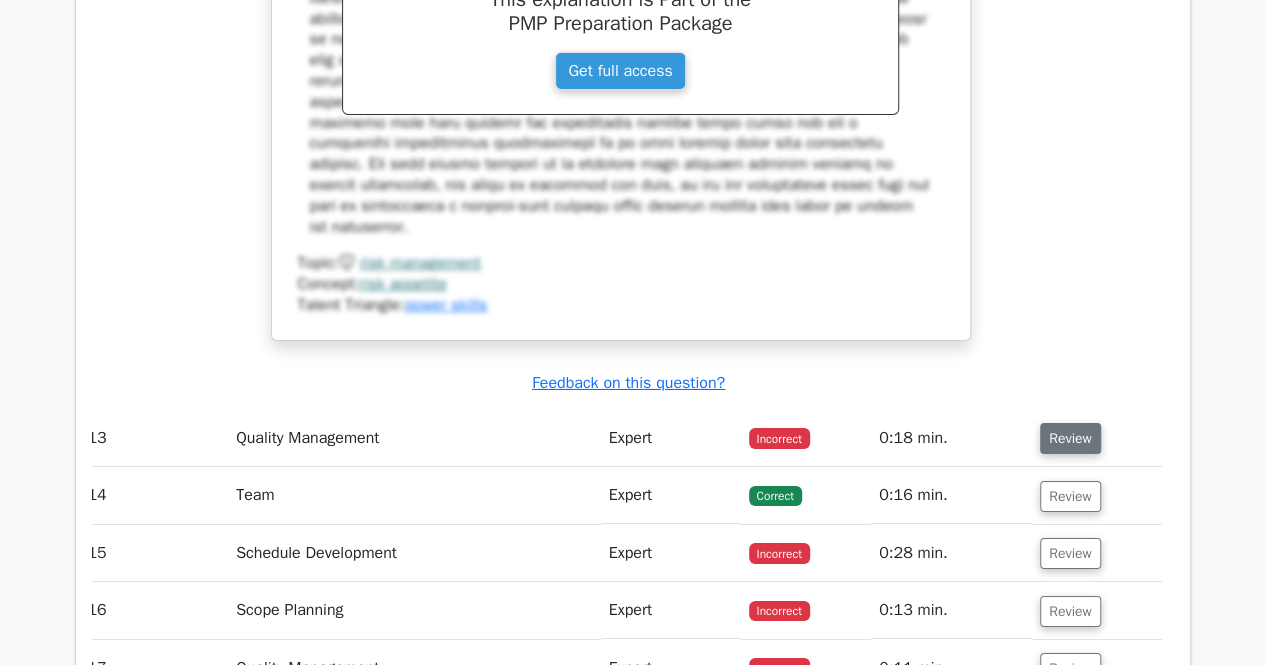 click on "Review" at bounding box center (1070, 438) 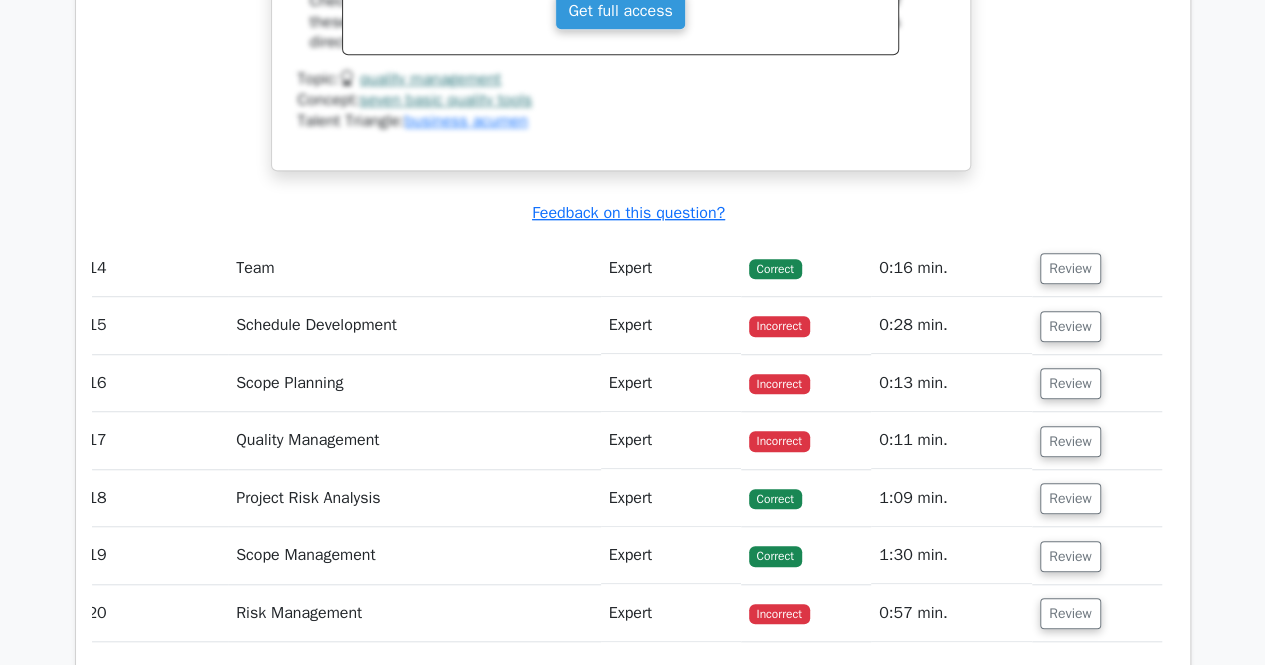 scroll, scrollTop: 15718, scrollLeft: 0, axis: vertical 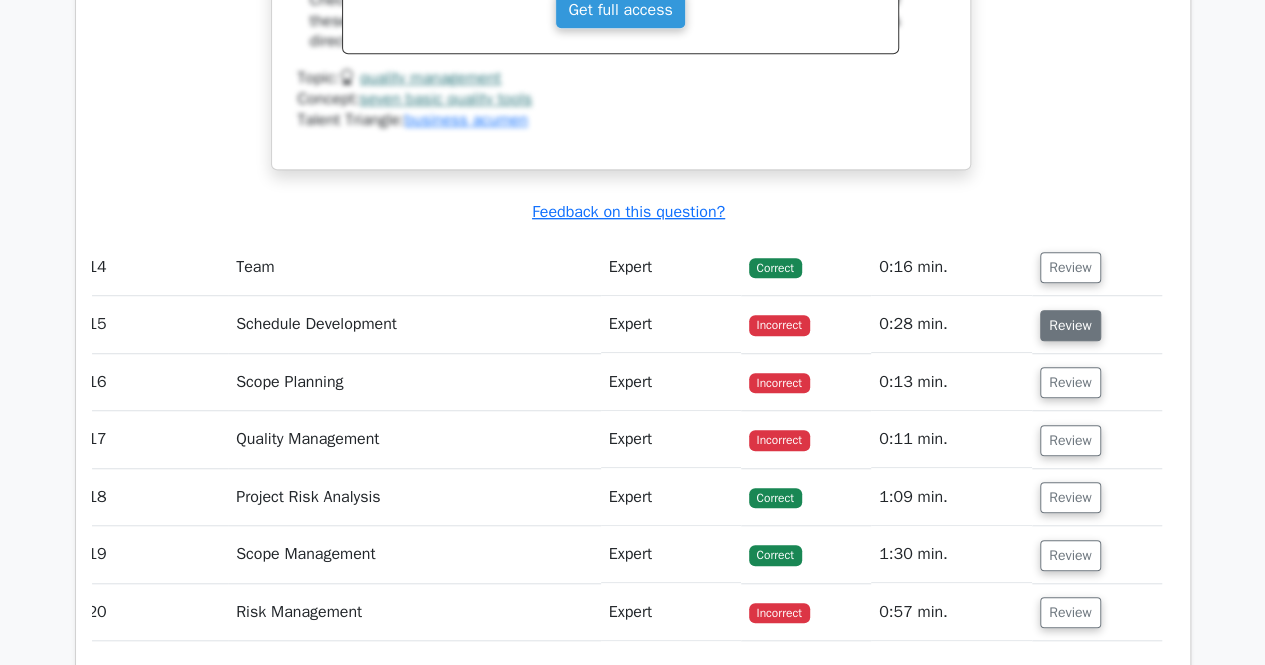 click on "Review" at bounding box center (1070, 325) 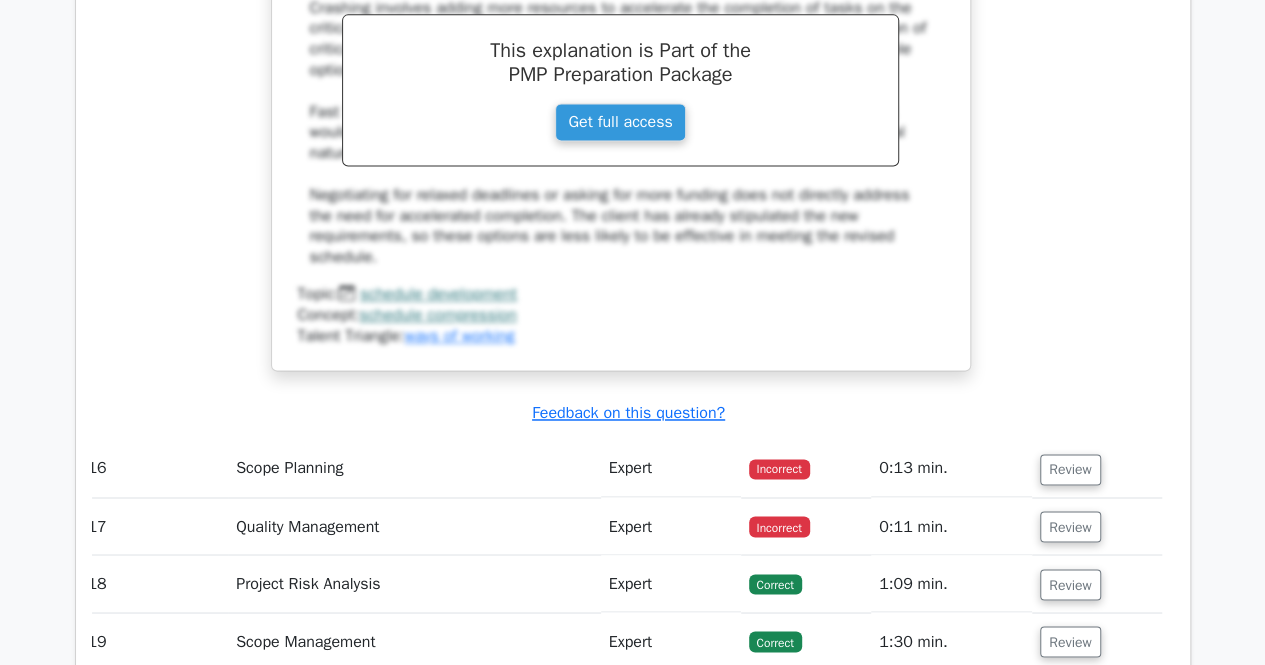 scroll, scrollTop: 16577, scrollLeft: 0, axis: vertical 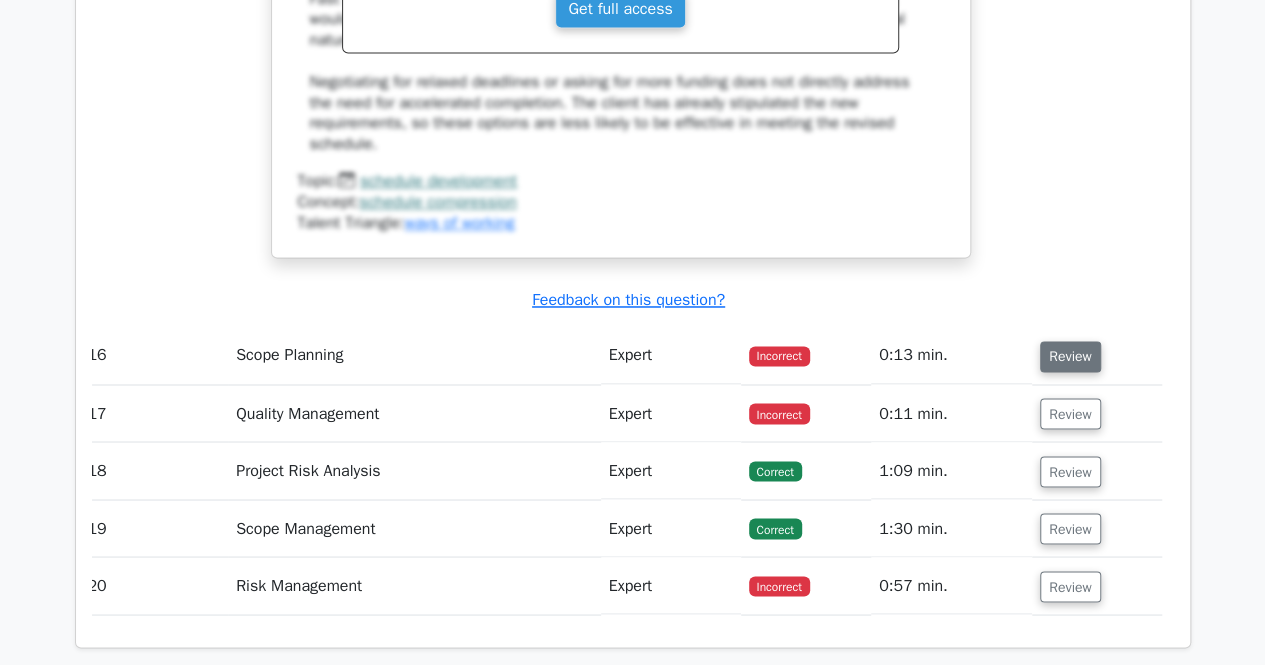 click on "Review" at bounding box center (1070, 356) 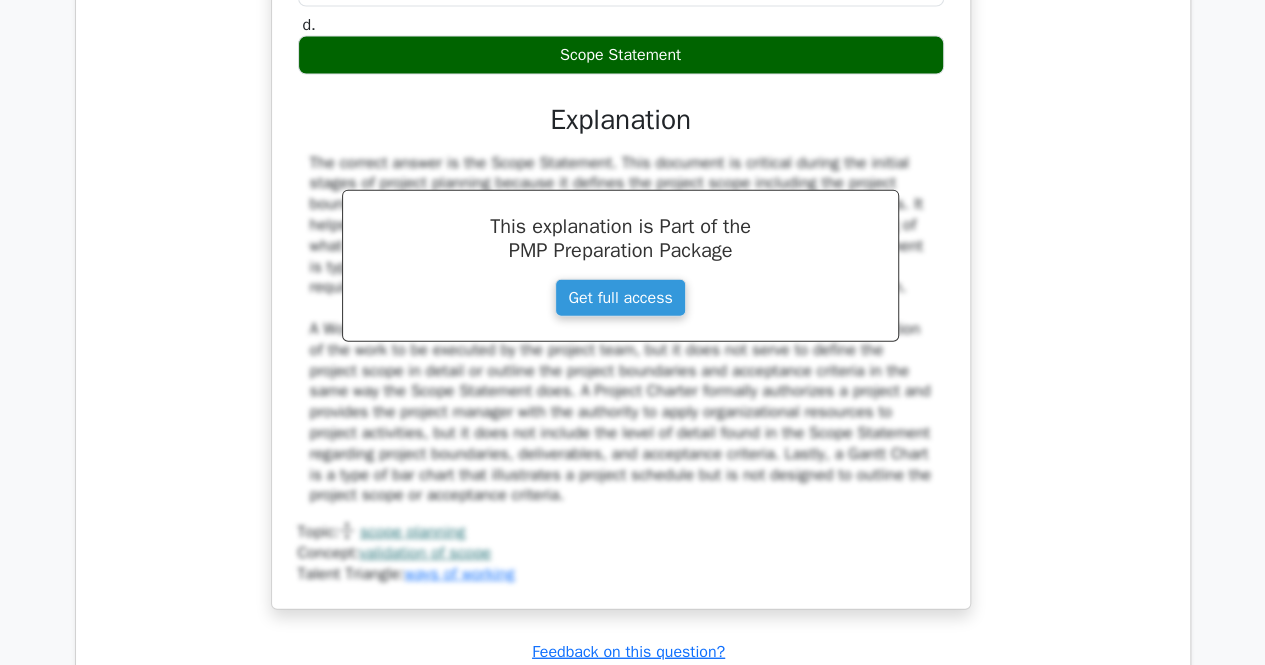 scroll, scrollTop: 17743, scrollLeft: 0, axis: vertical 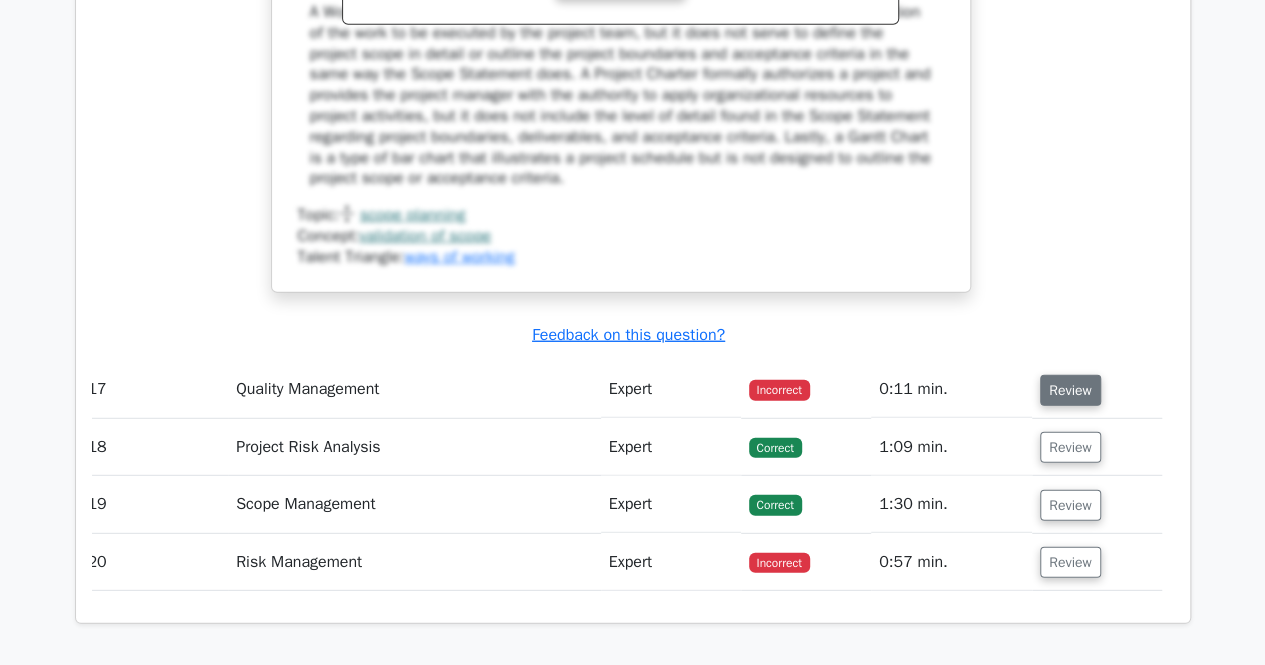 click on "Review" at bounding box center [1070, 390] 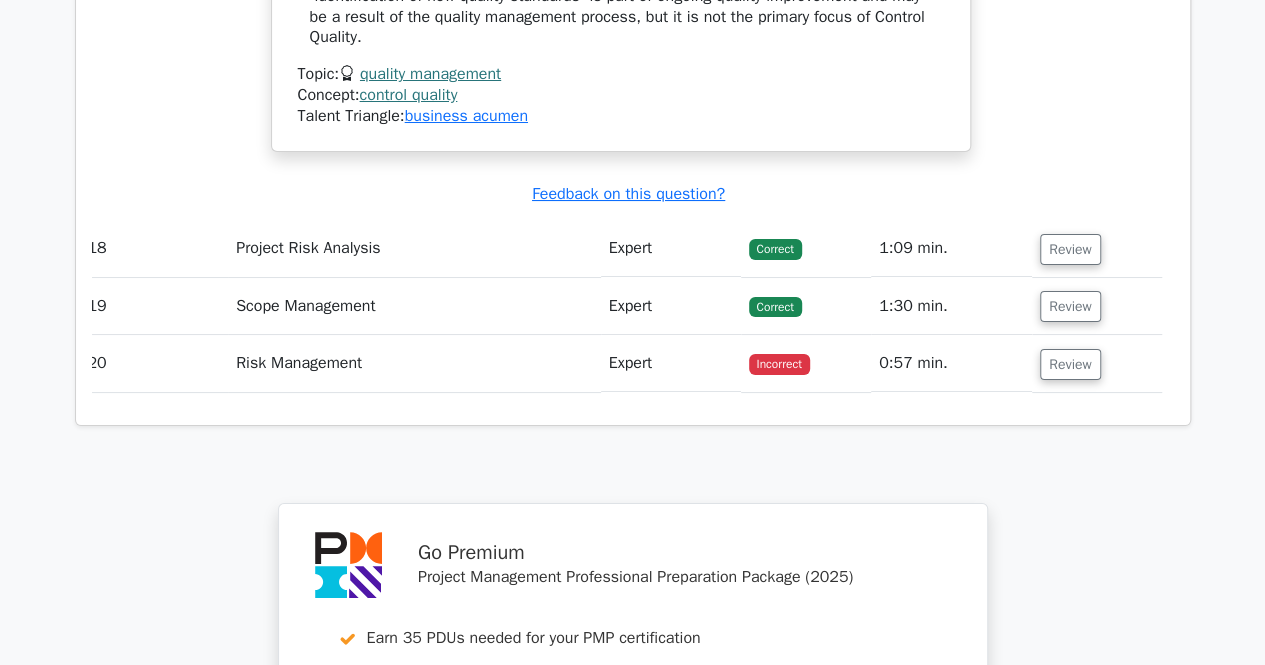 scroll, scrollTop: 18899, scrollLeft: 0, axis: vertical 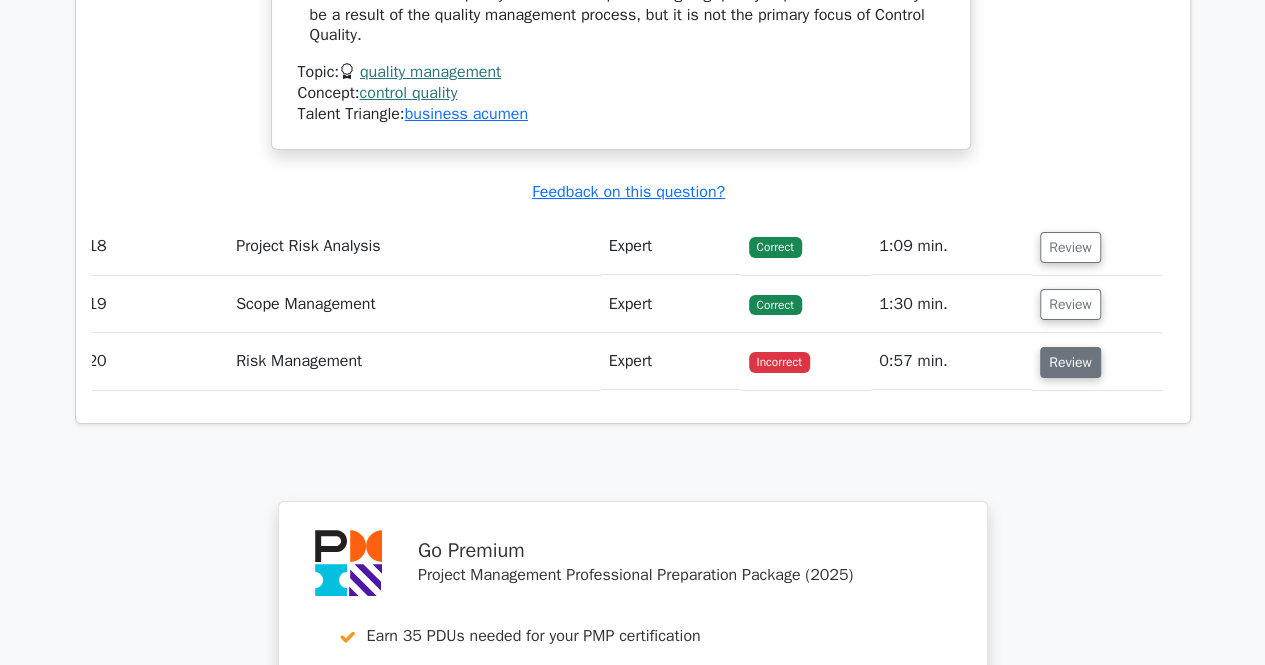 click on "Review" at bounding box center [1070, 362] 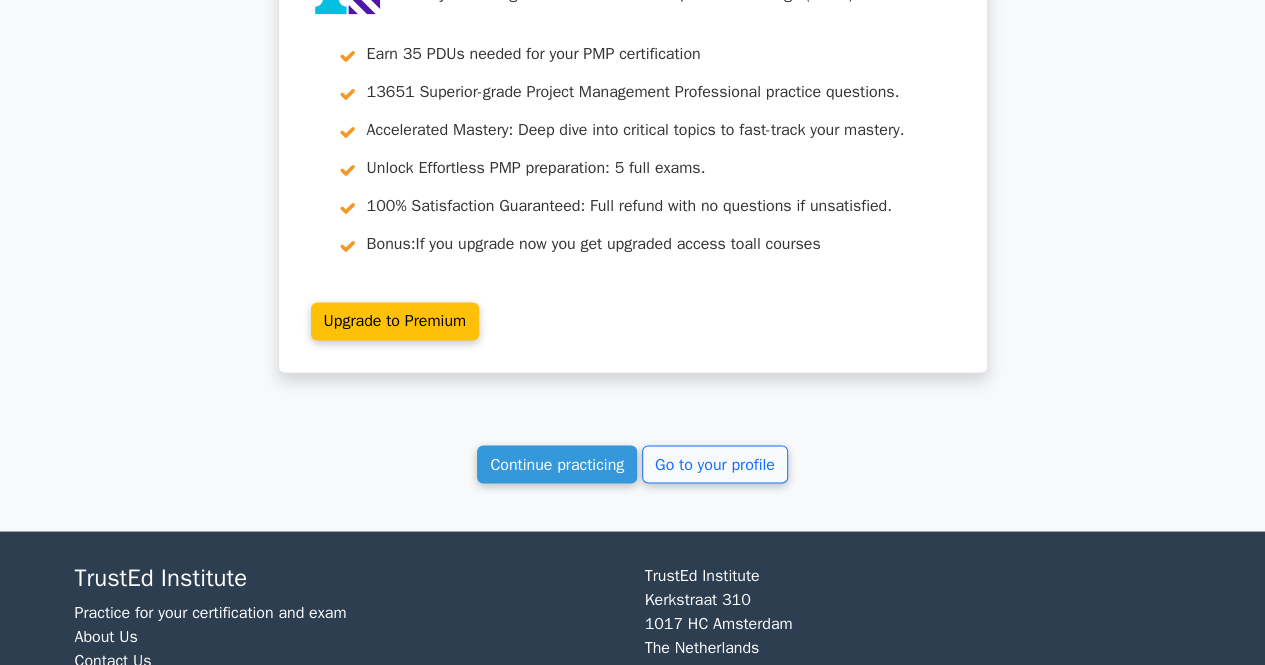 scroll, scrollTop: 20488, scrollLeft: 0, axis: vertical 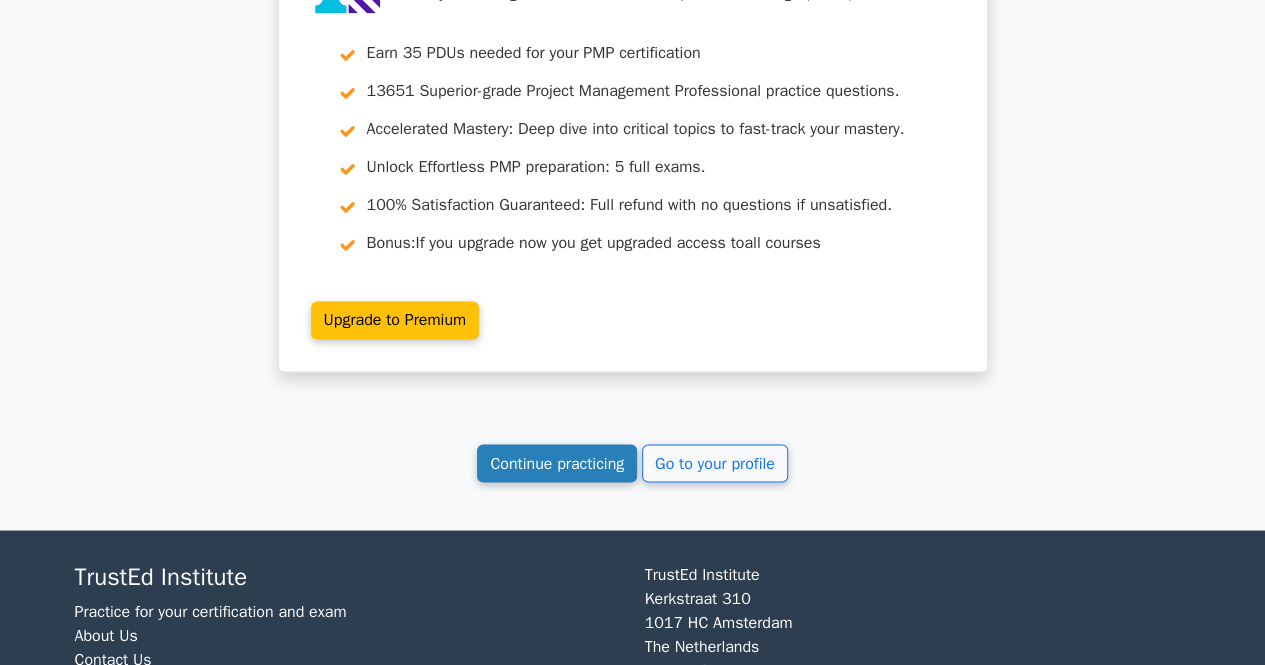 click on "Continue practicing" at bounding box center [557, 463] 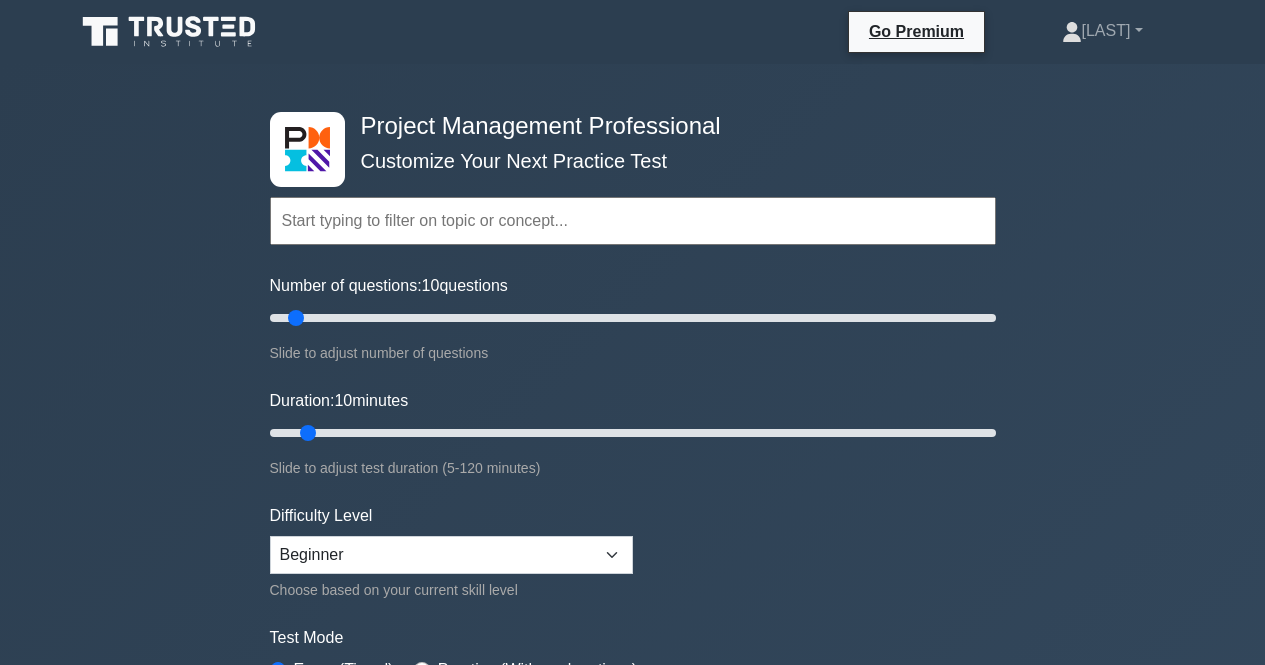 scroll, scrollTop: 1632, scrollLeft: 0, axis: vertical 